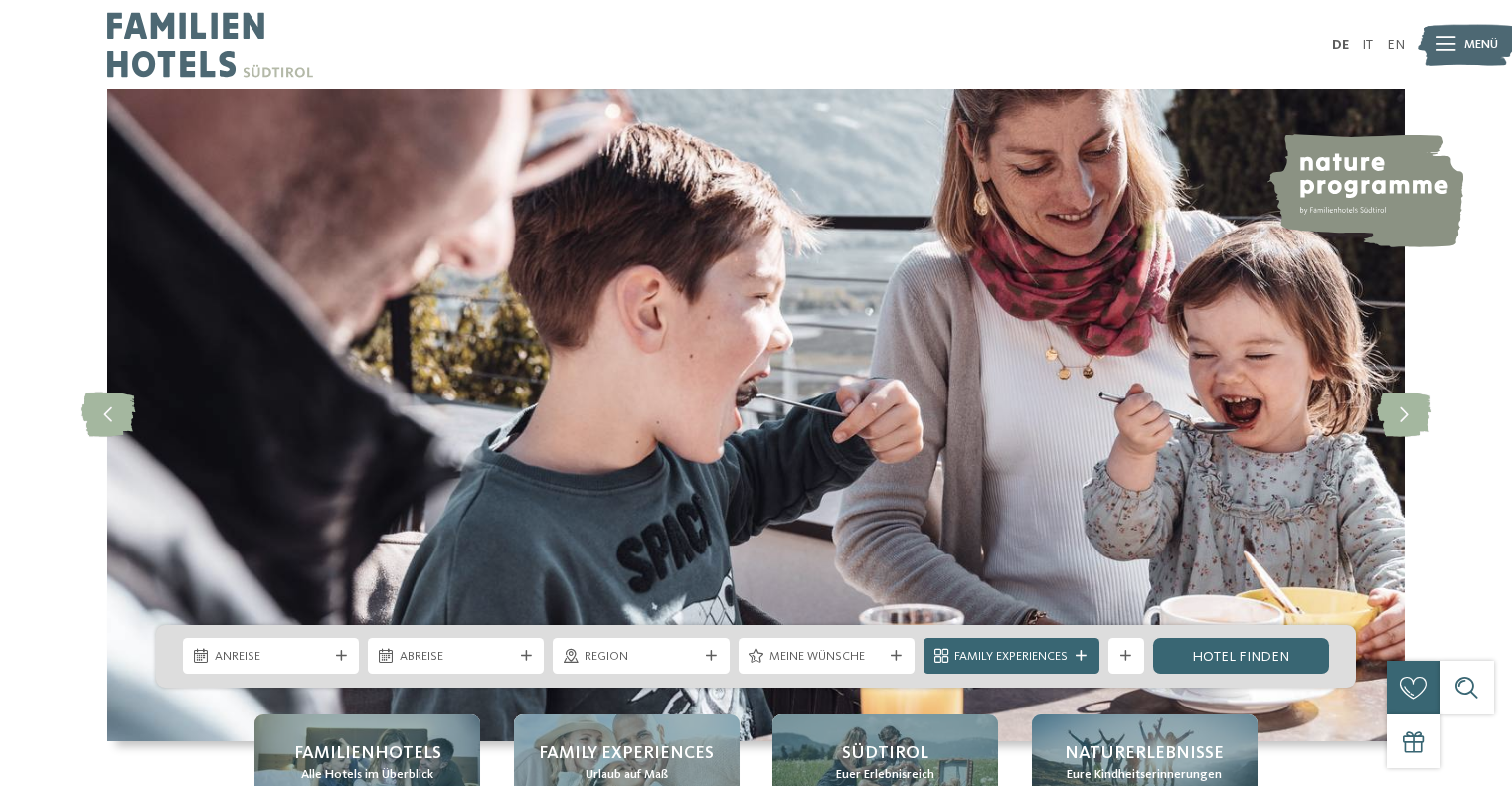 scroll, scrollTop: 0, scrollLeft: 0, axis: both 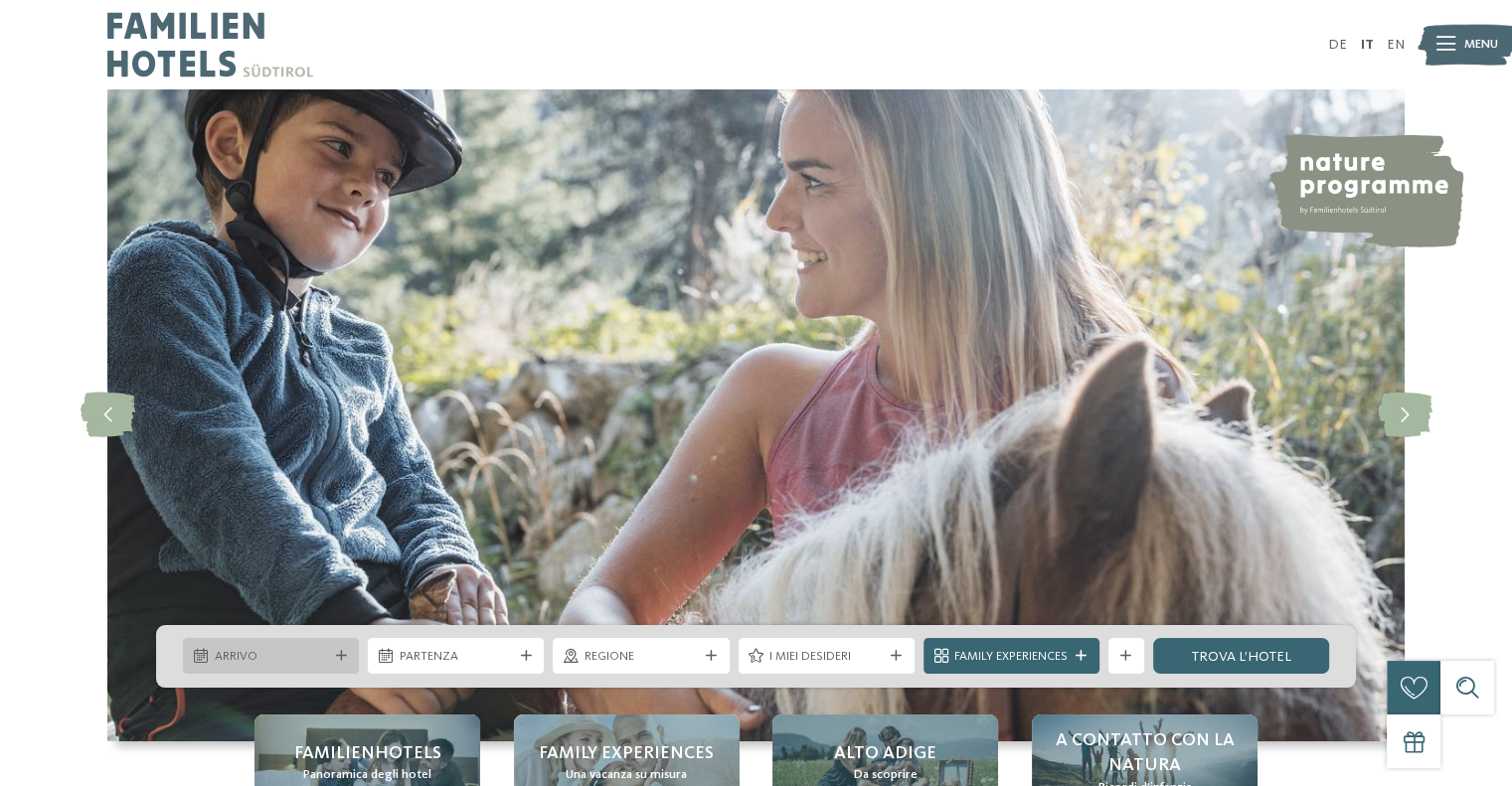 click at bounding box center (341, 656) 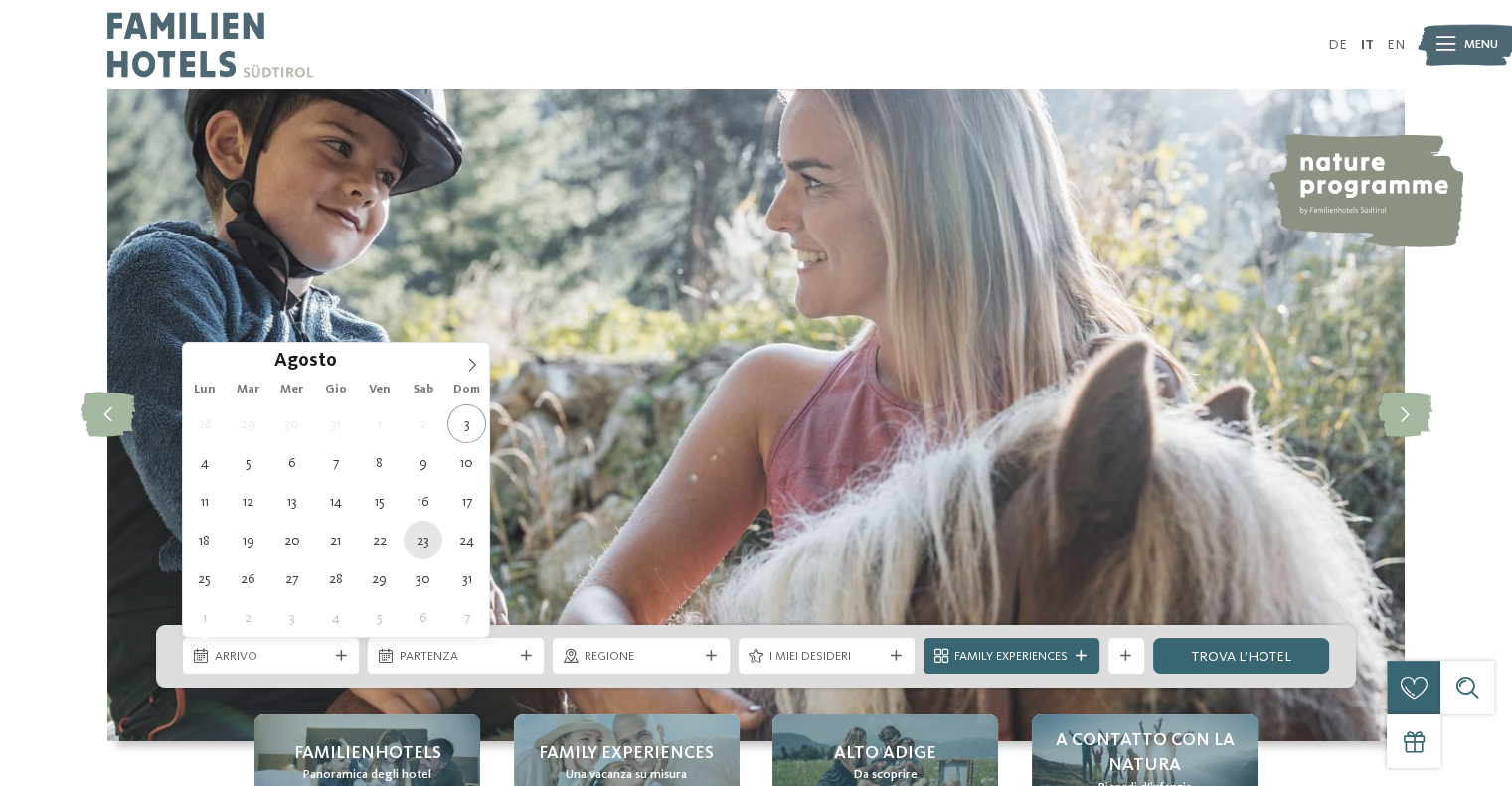 type on "23.08.2025" 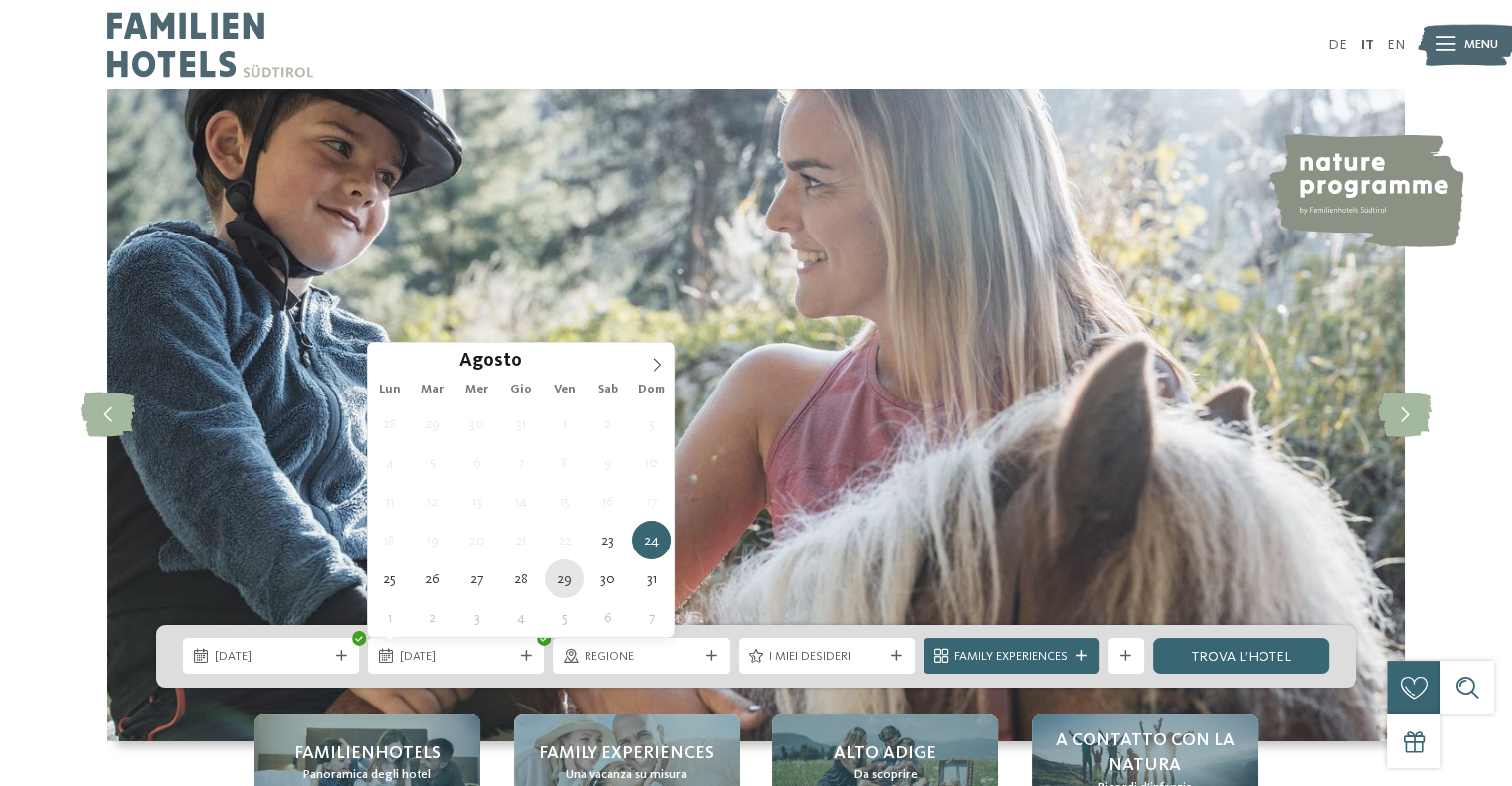 type on "29.08.2025" 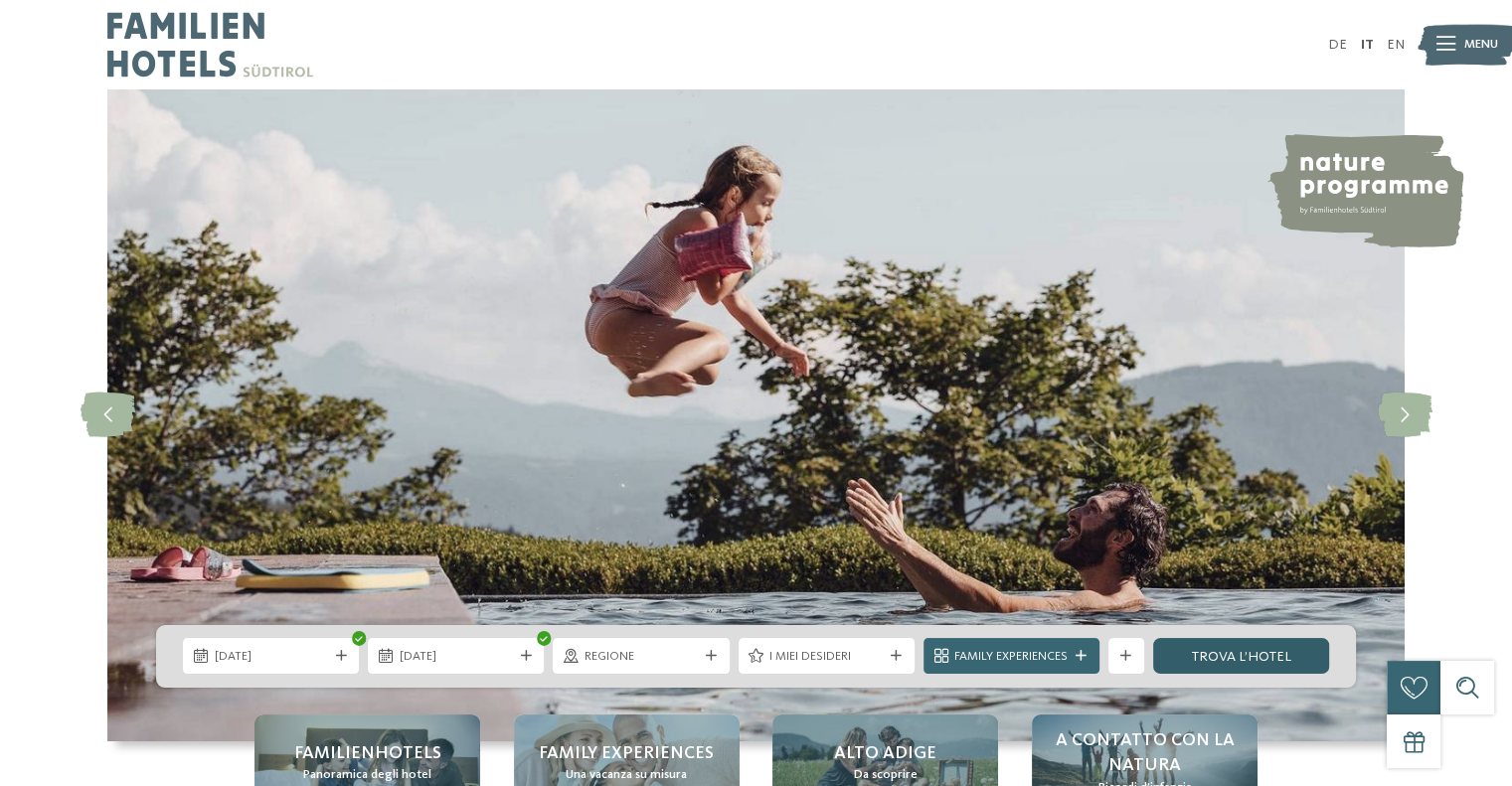click on "trova l’hotel" at bounding box center [1241, 656] 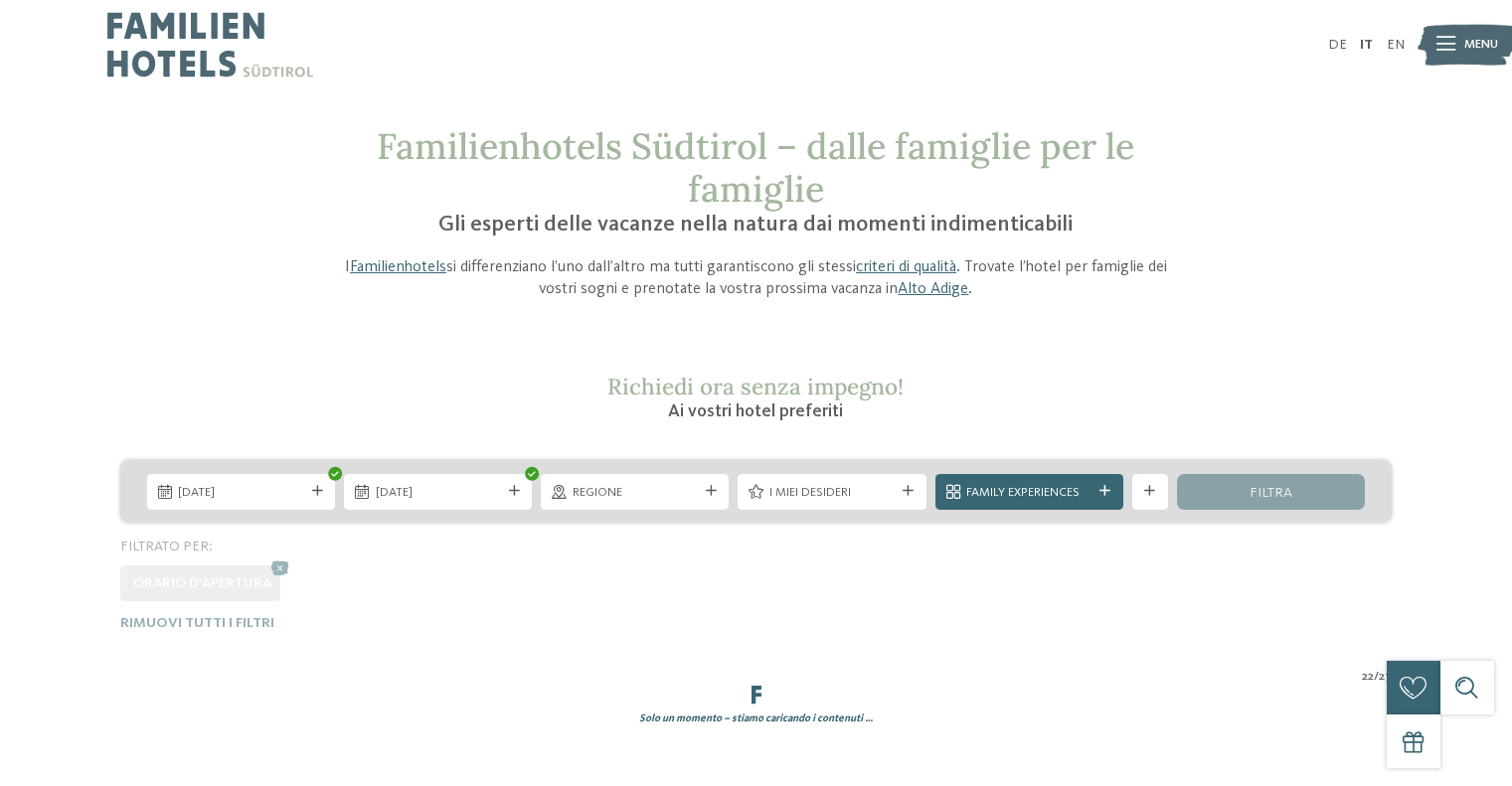 scroll, scrollTop: 457, scrollLeft: 0, axis: vertical 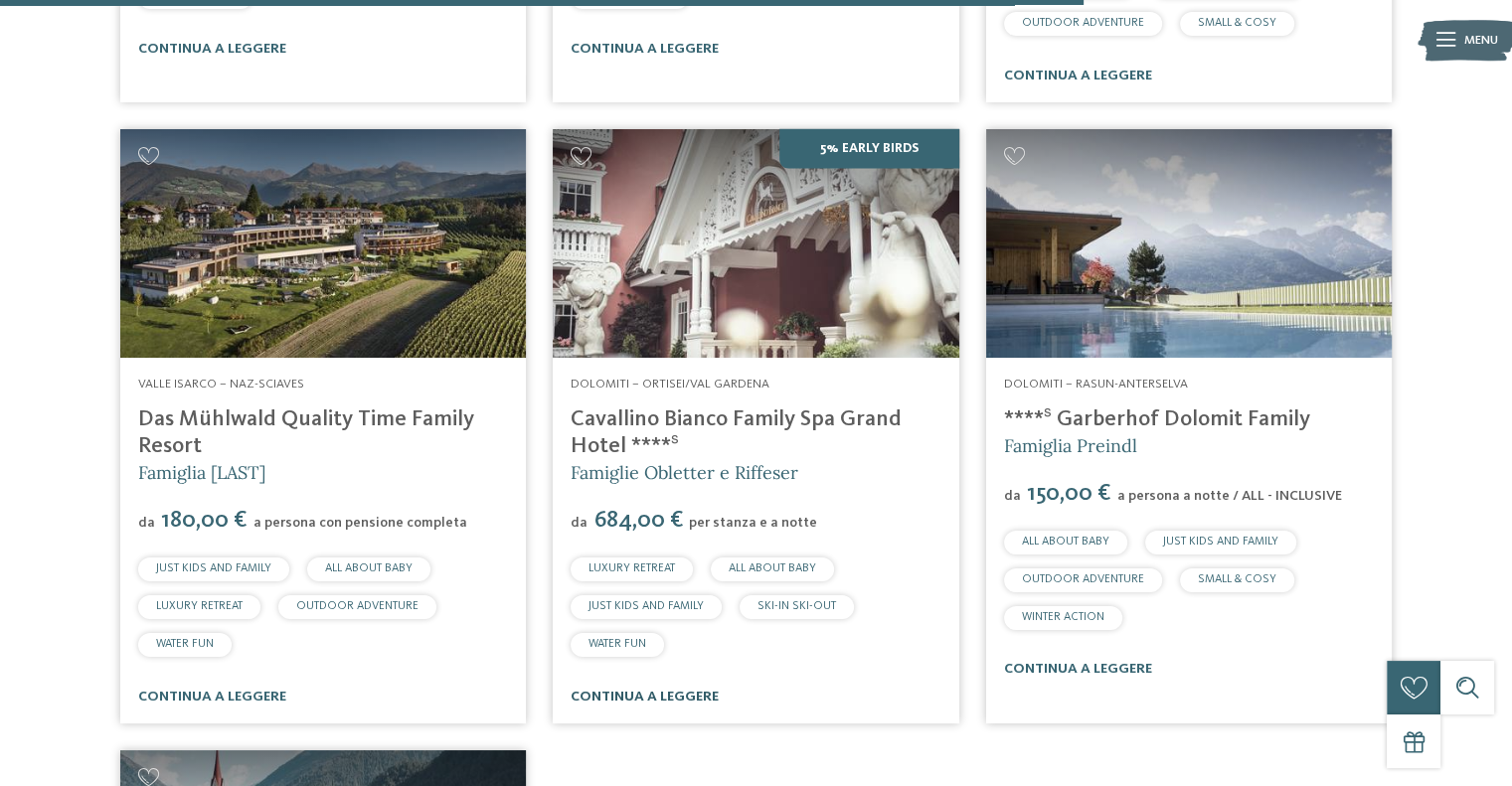 click on "continua a leggere" at bounding box center (644, 697) 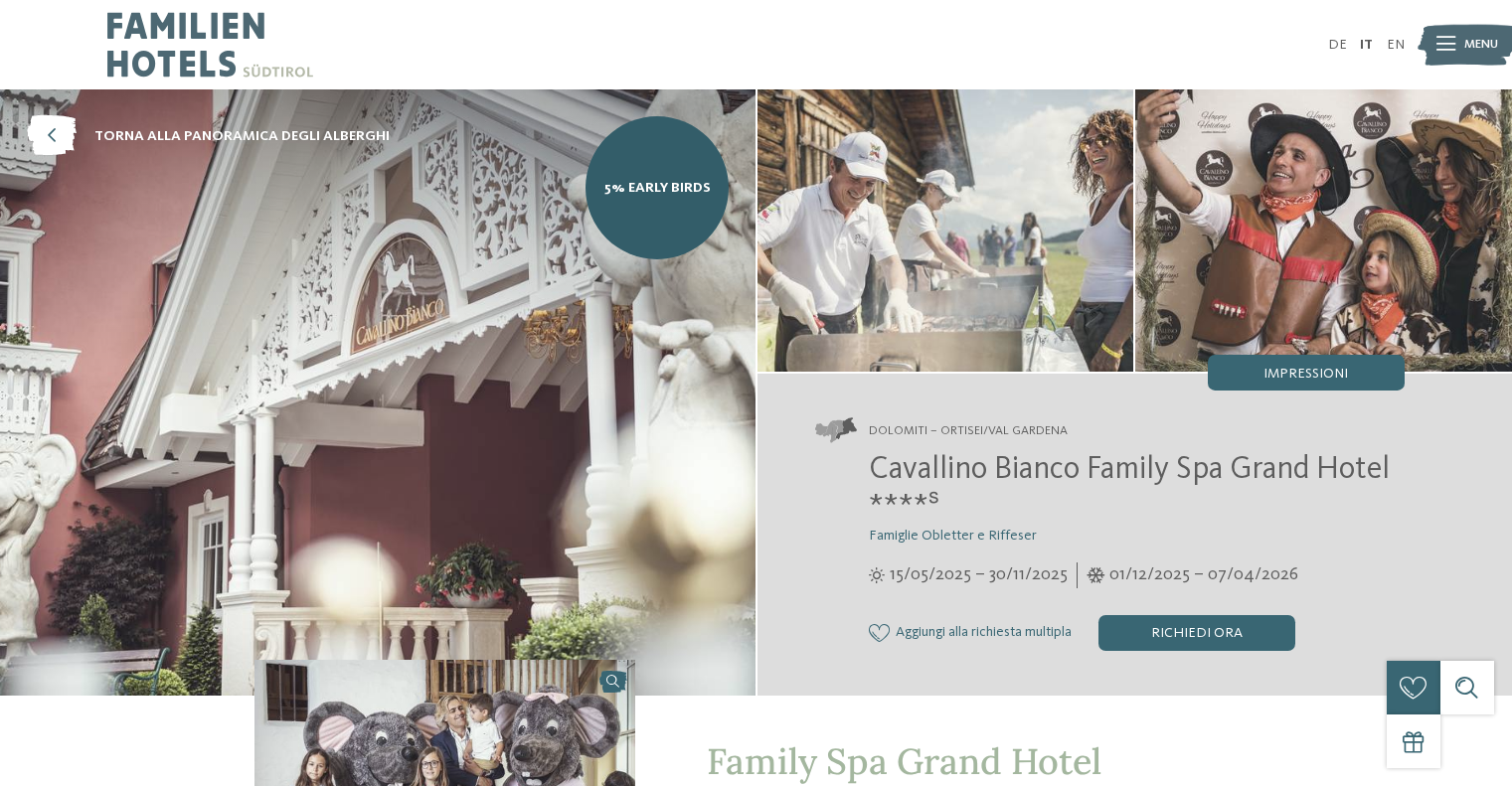 scroll, scrollTop: 0, scrollLeft: 0, axis: both 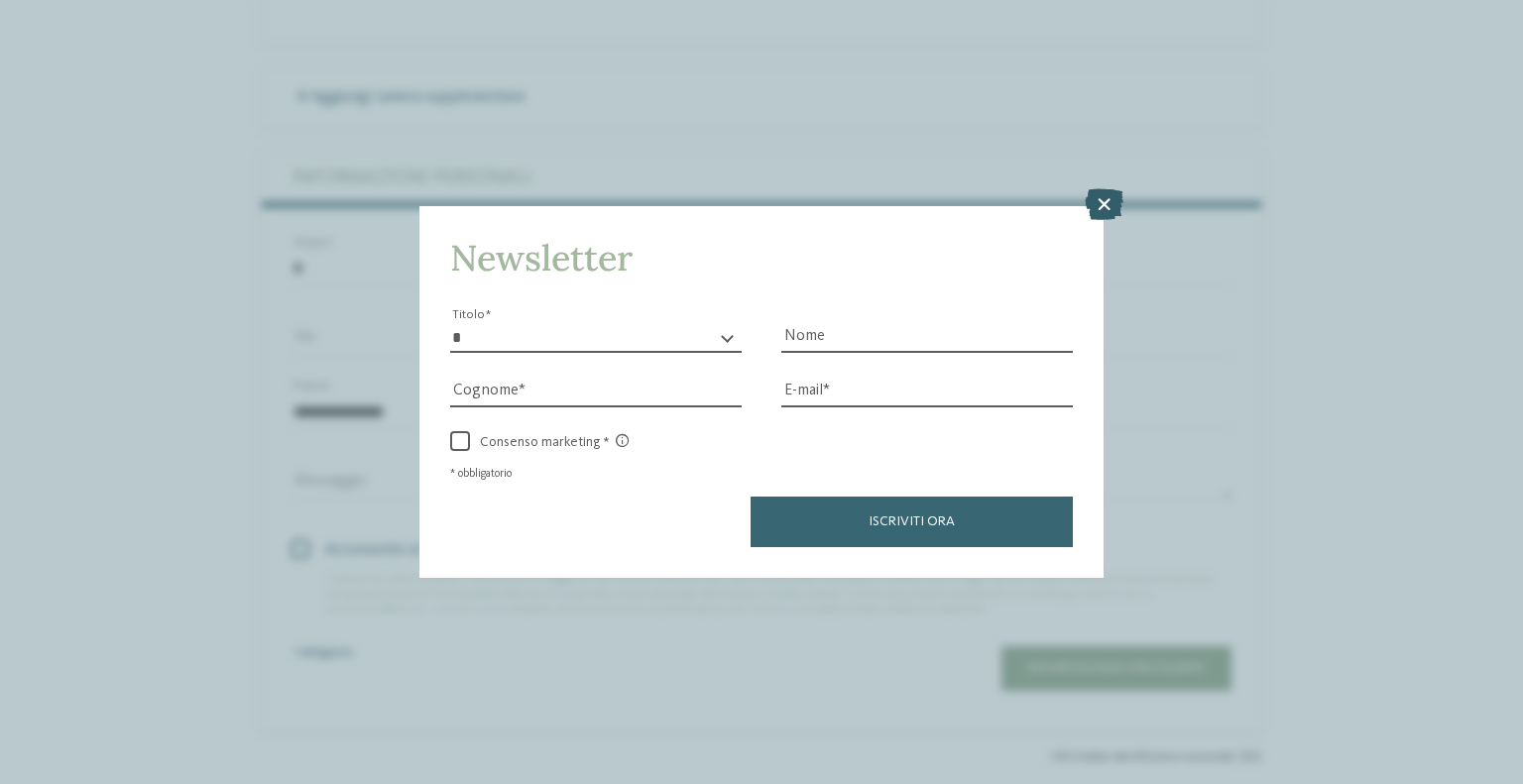 click at bounding box center [1104, 204] 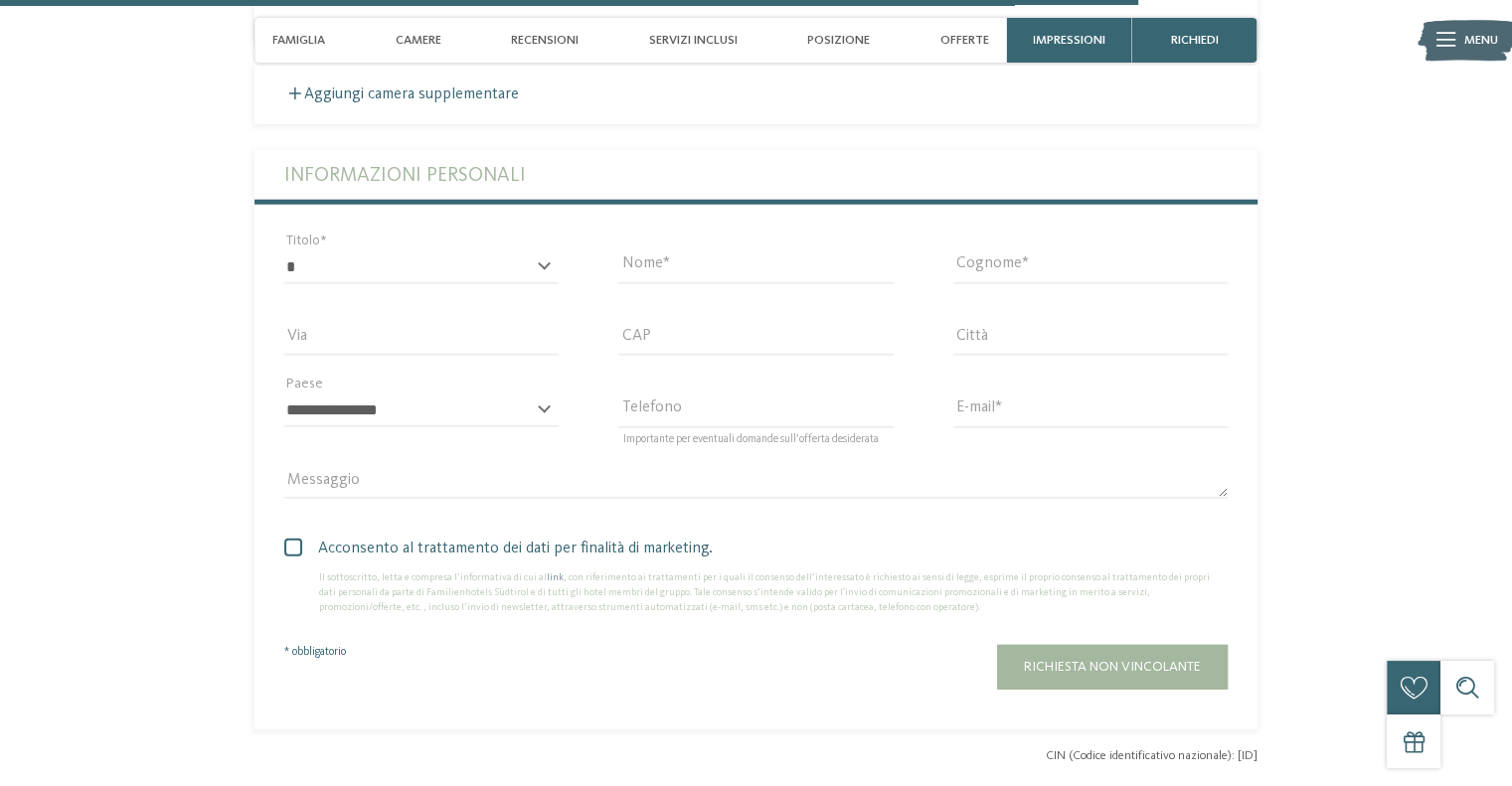 scroll, scrollTop: 4642, scrollLeft: 0, axis: vertical 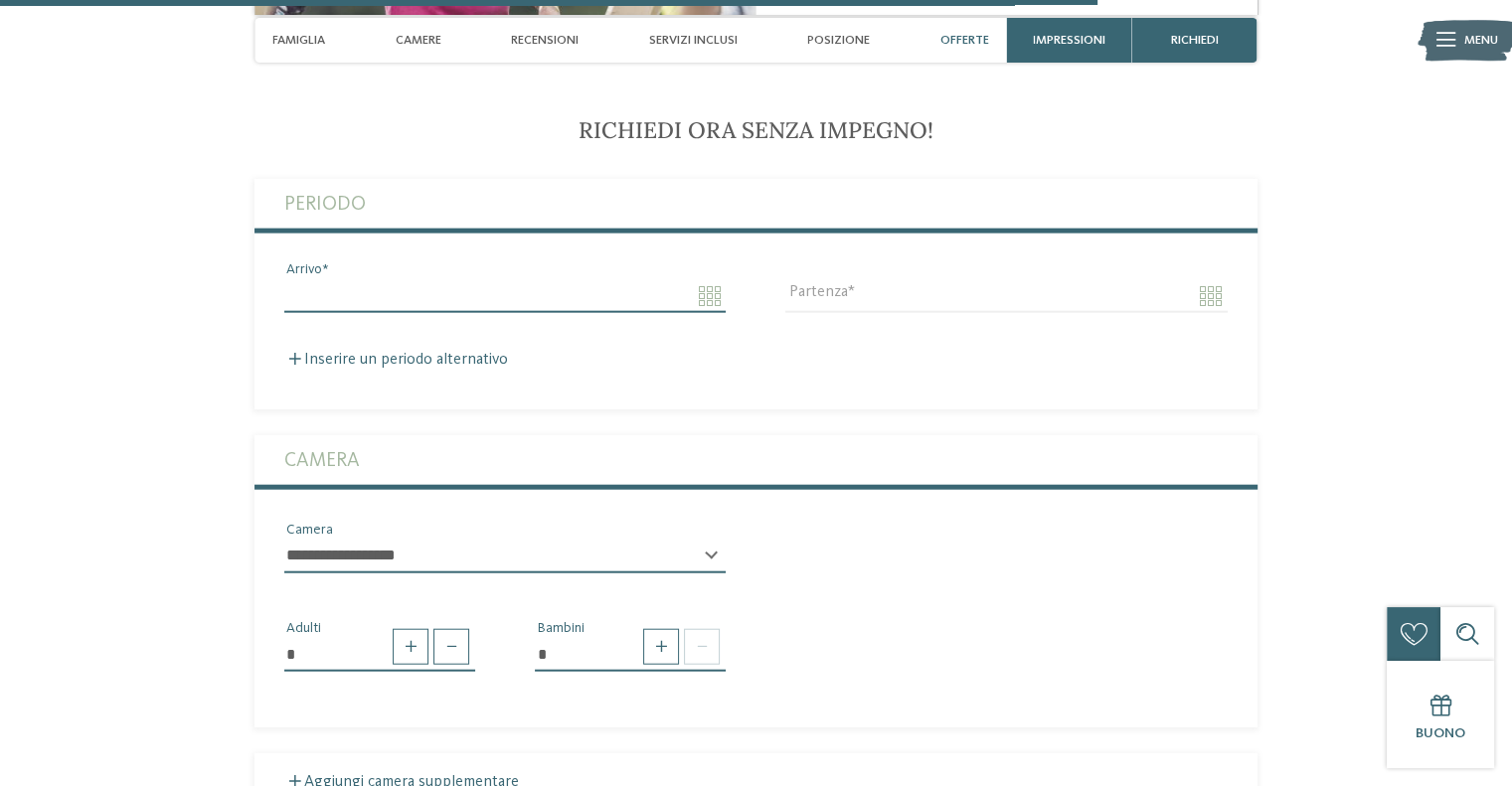 click on "Arrivo" at bounding box center [505, 296] 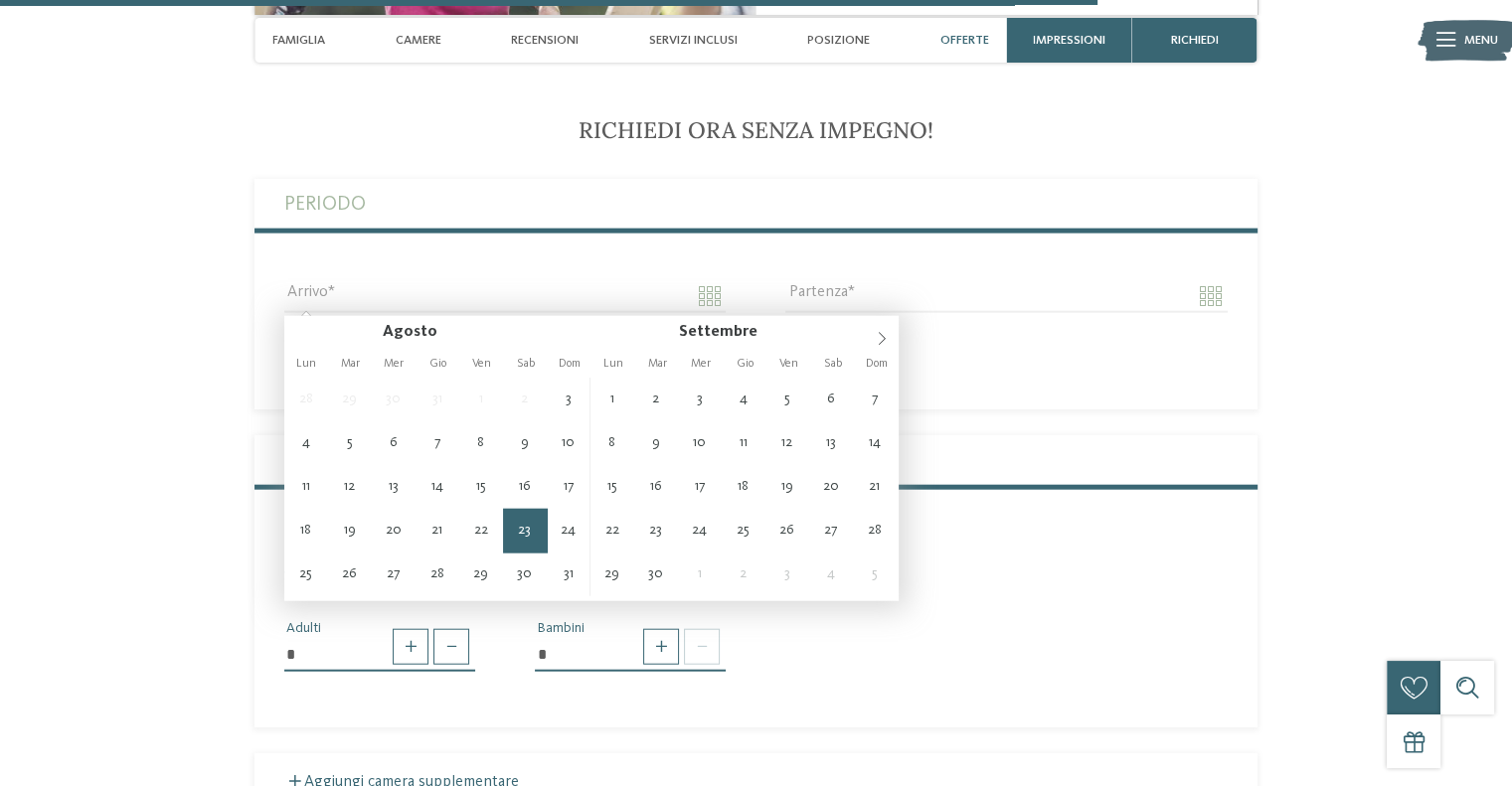 type on "**********" 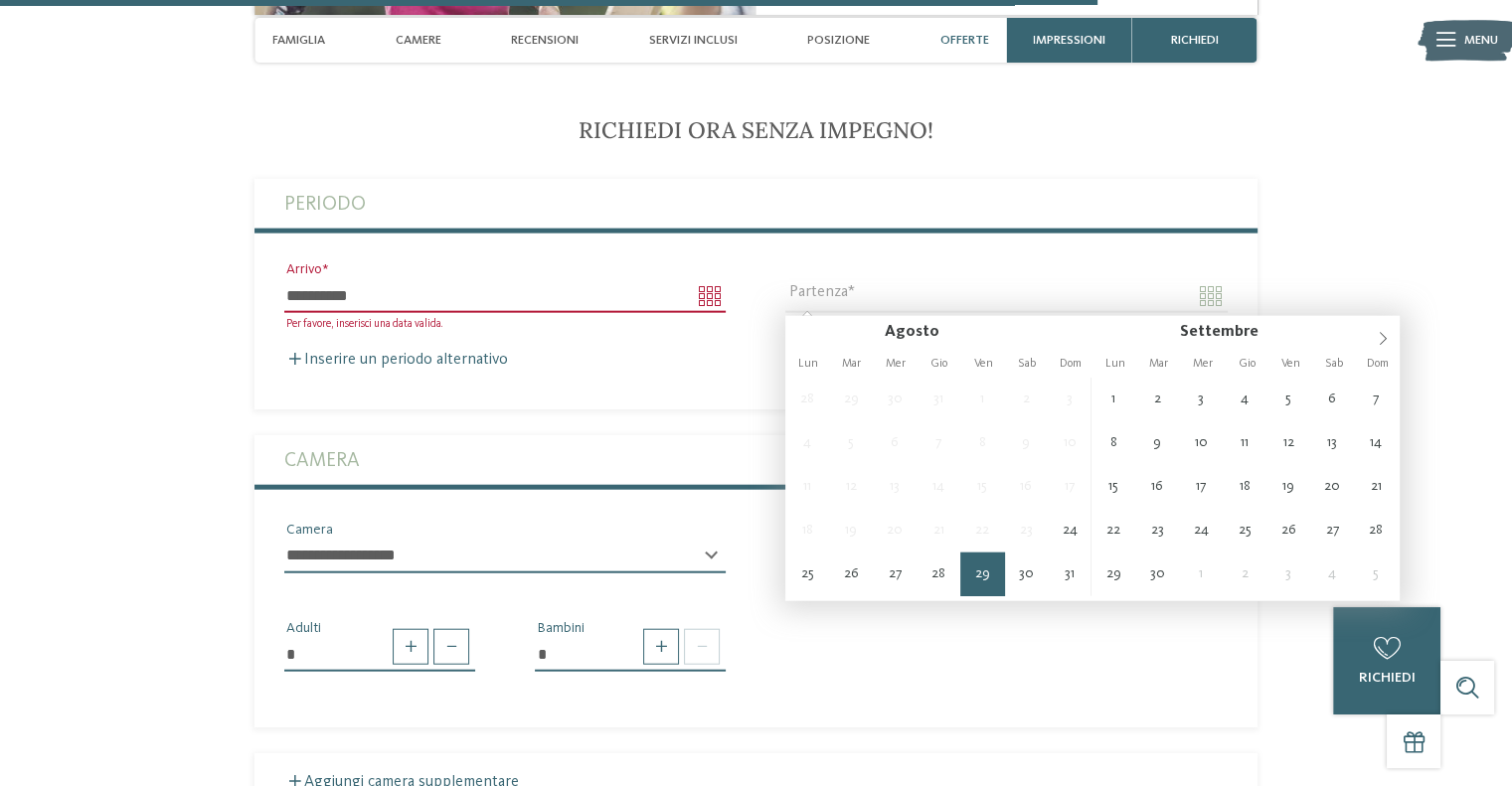 type on "**********" 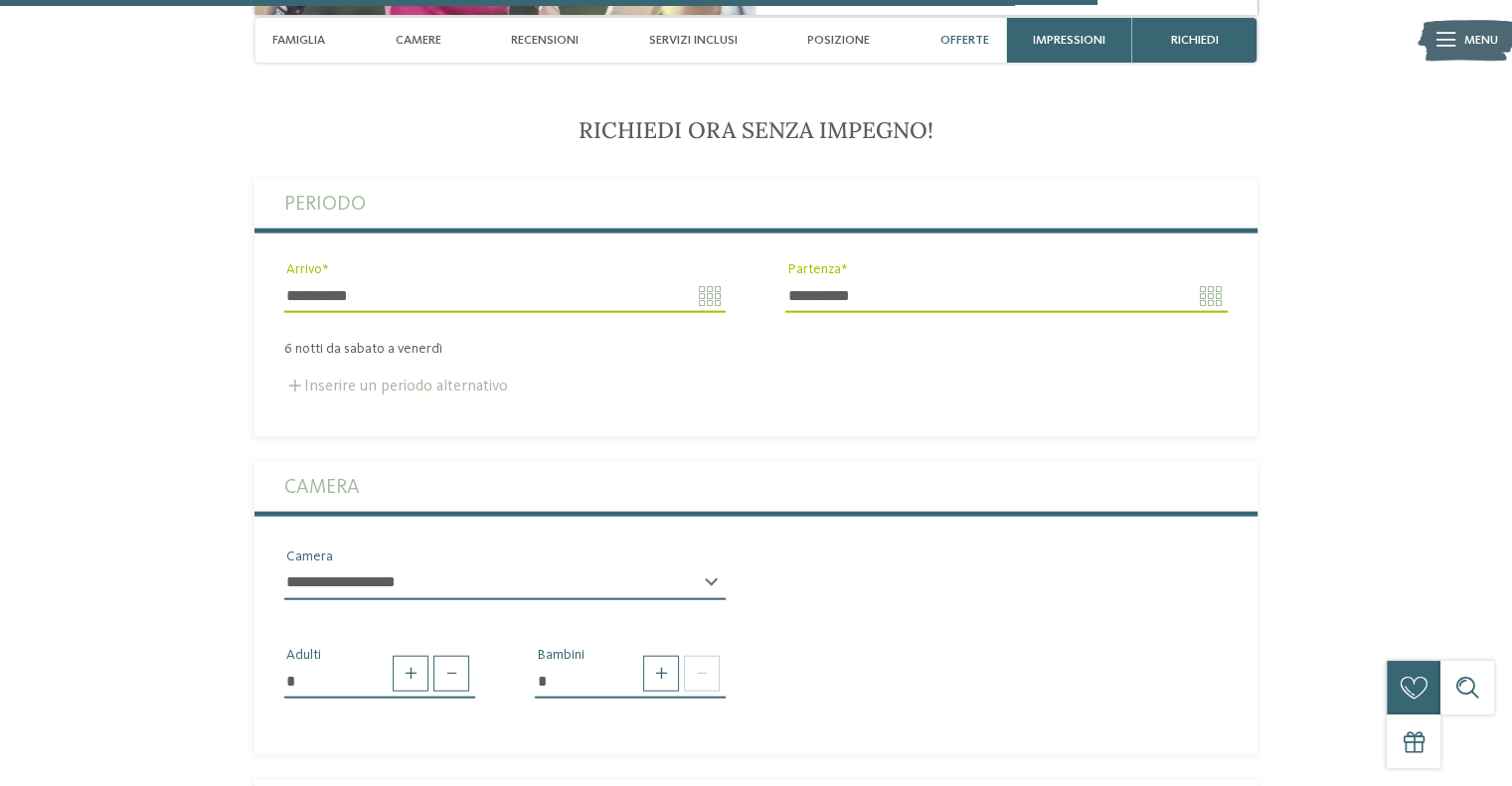 click on "Inserire un periodo alternativo" at bounding box center (396, 387) 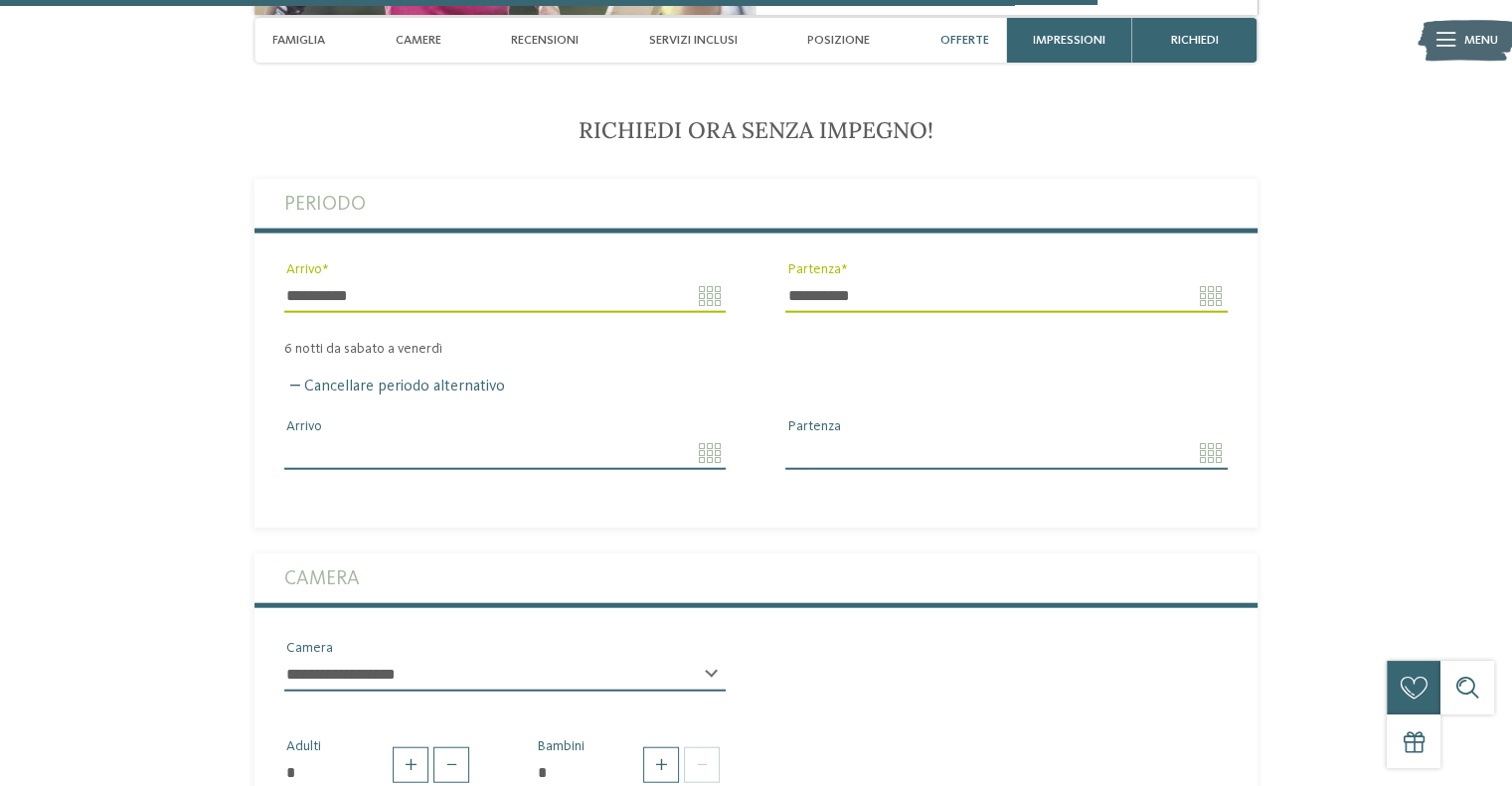 click on "Arrivo" at bounding box center [505, 453] 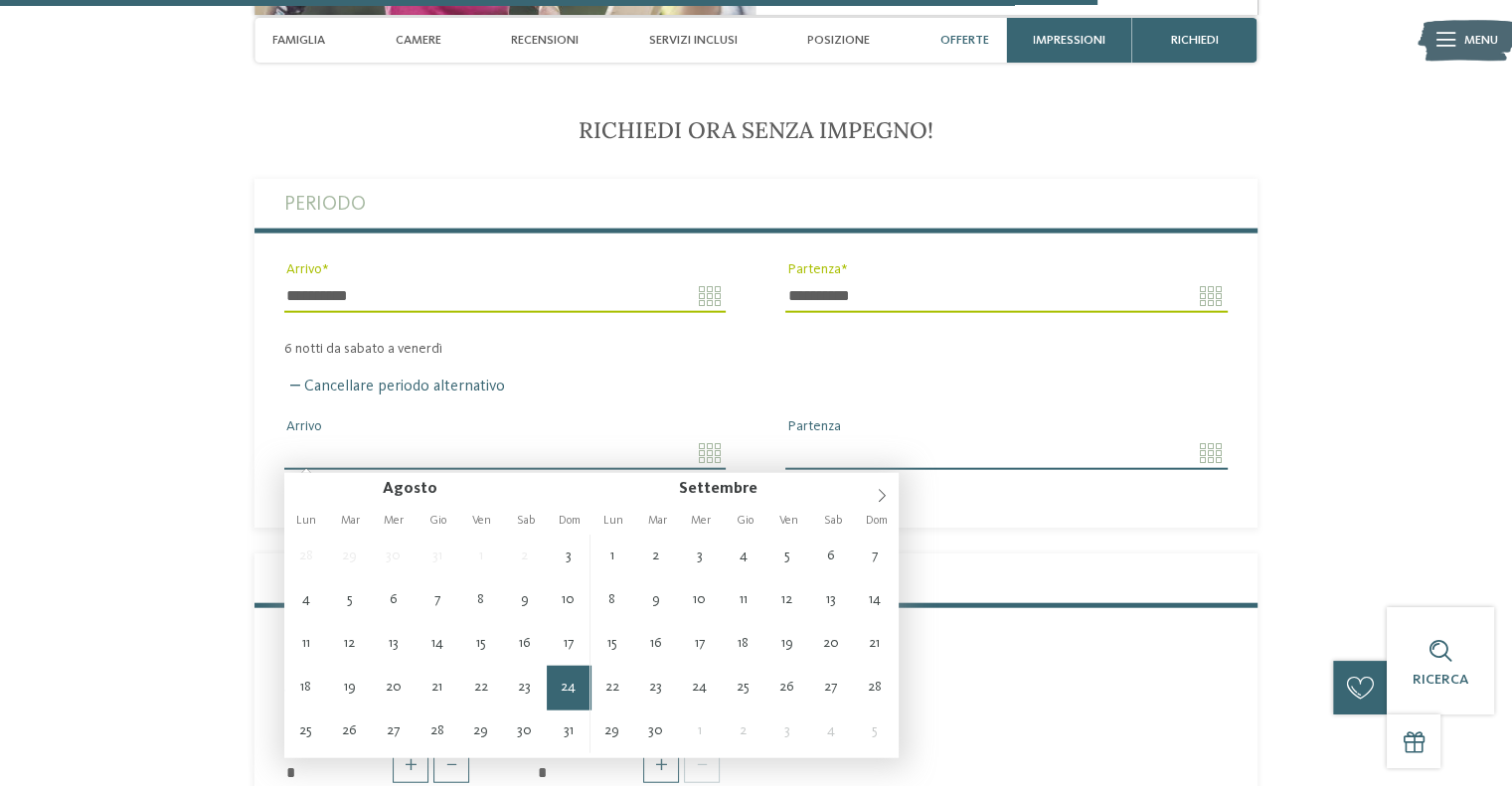 type on "**********" 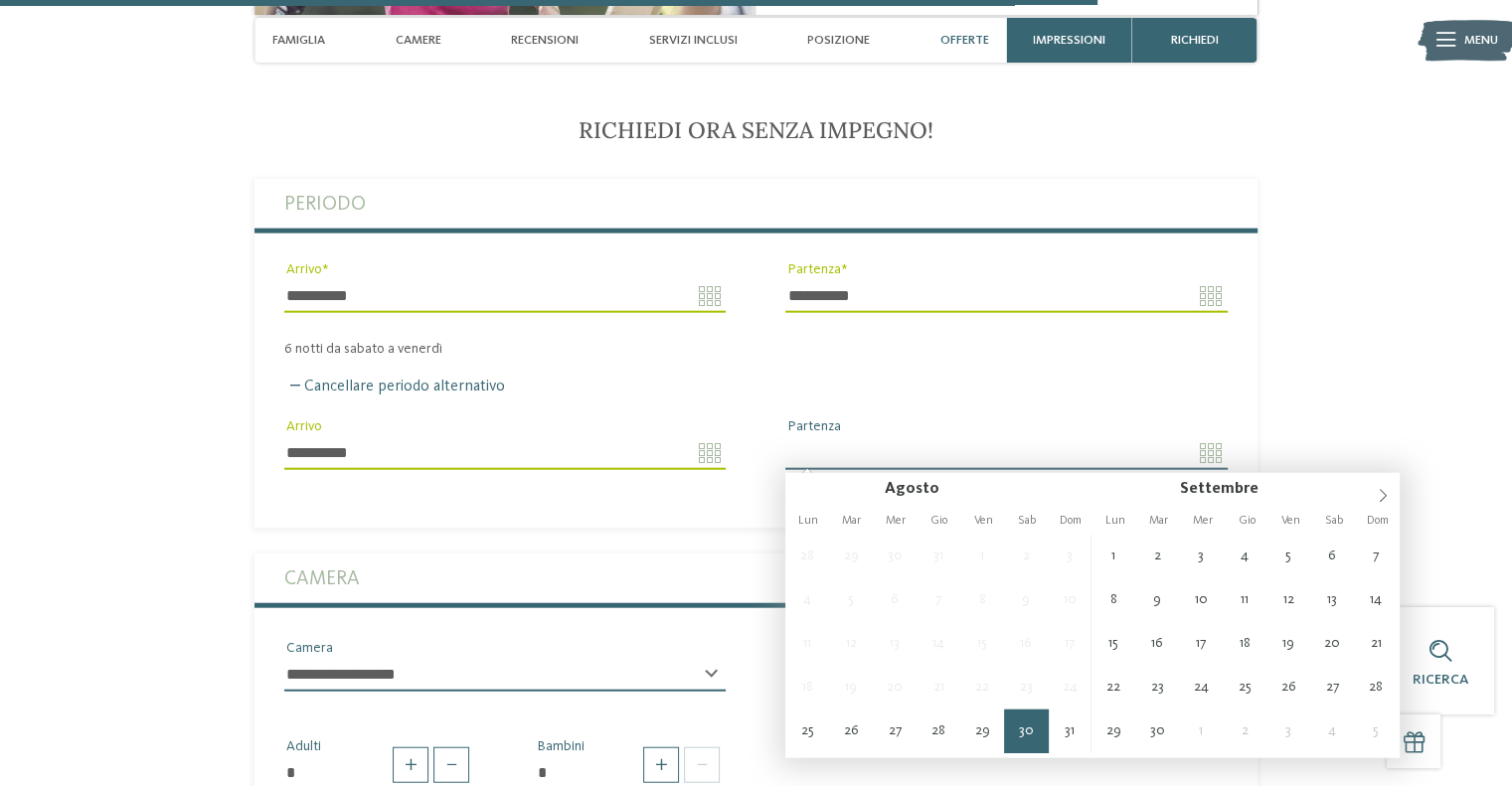 type on "**********" 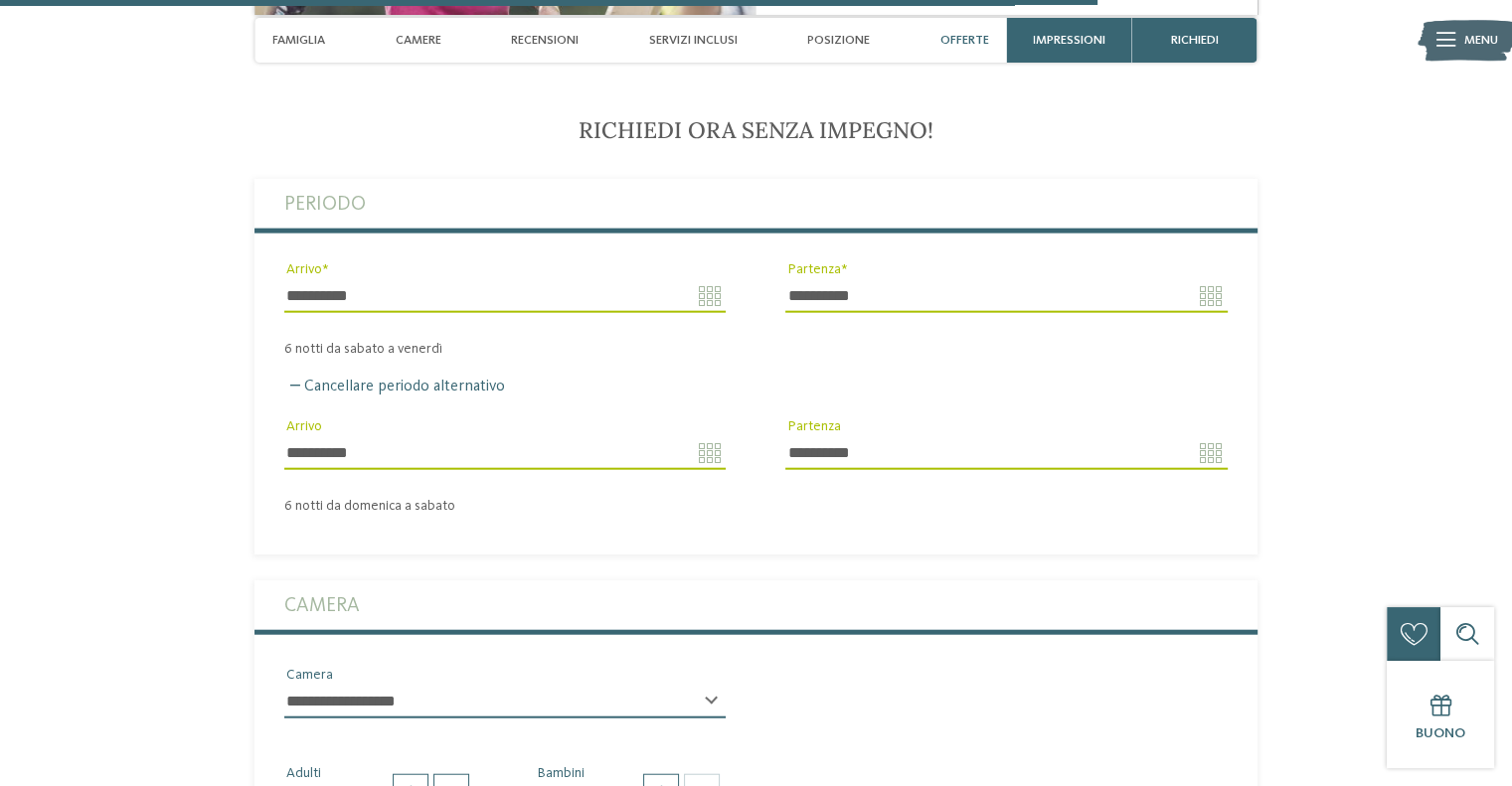 click on "**********" at bounding box center [756, 857] 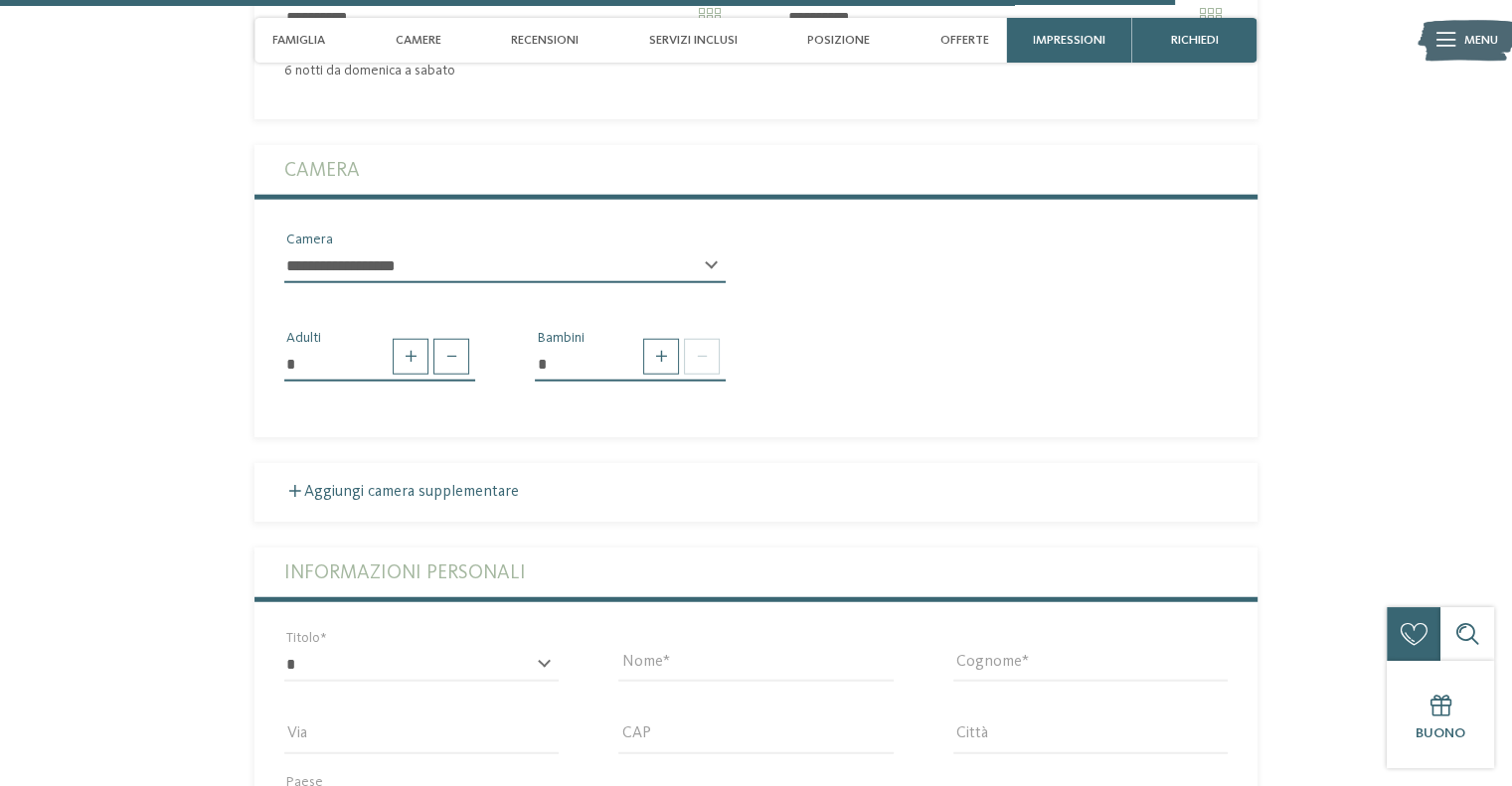 scroll, scrollTop: 5080, scrollLeft: 0, axis: vertical 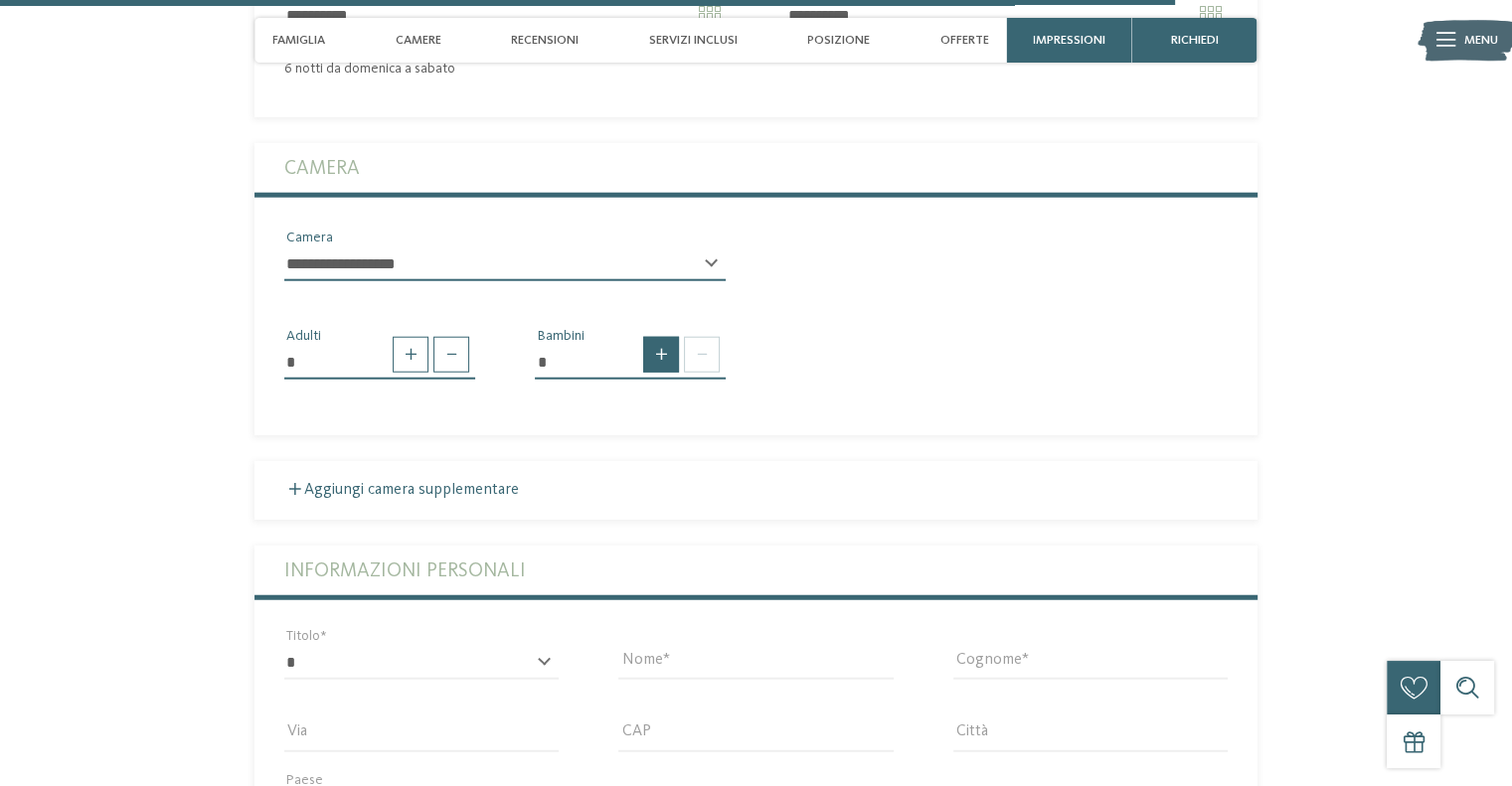 click at bounding box center (661, 355) 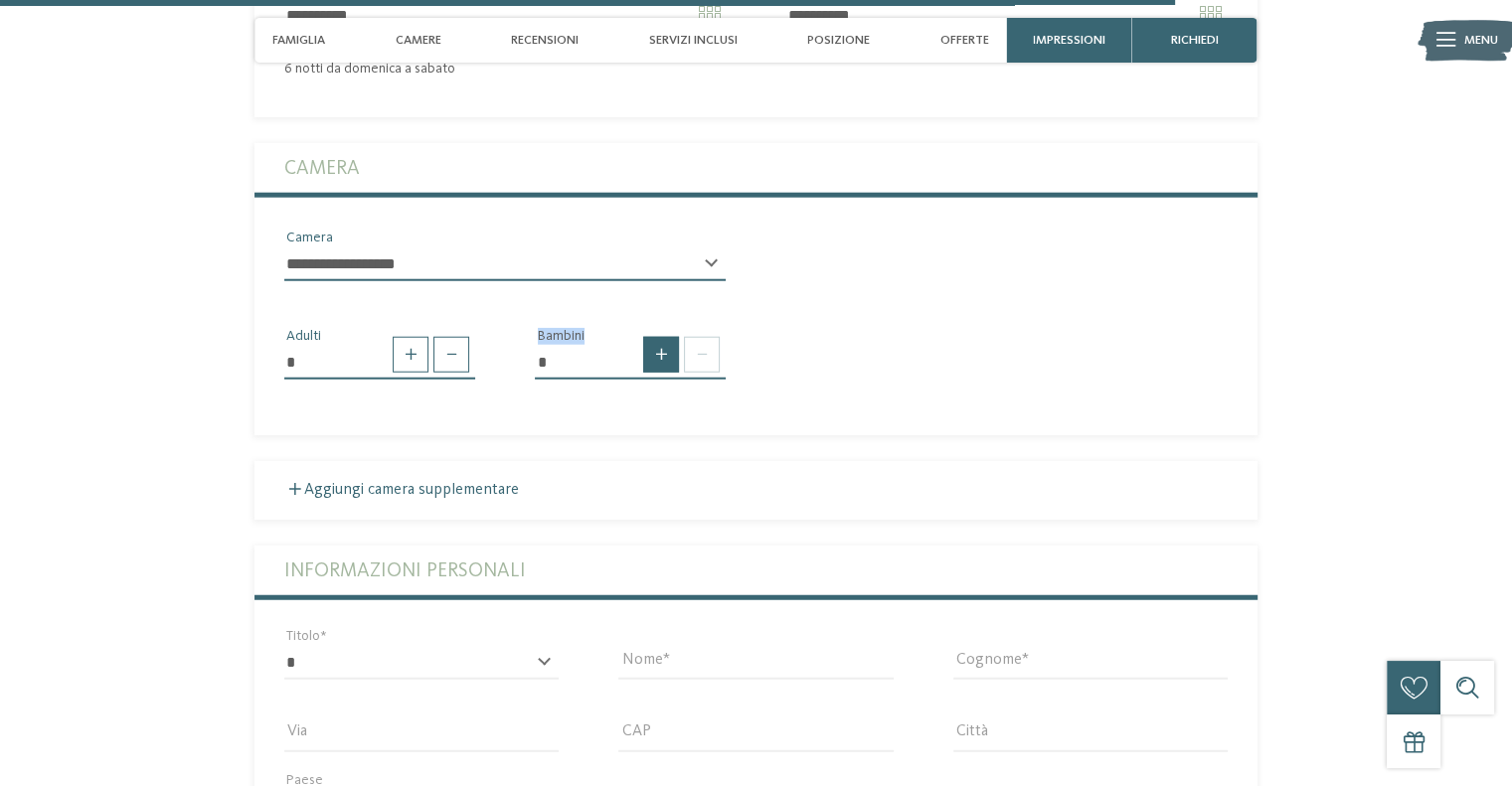 click at bounding box center (661, 355) 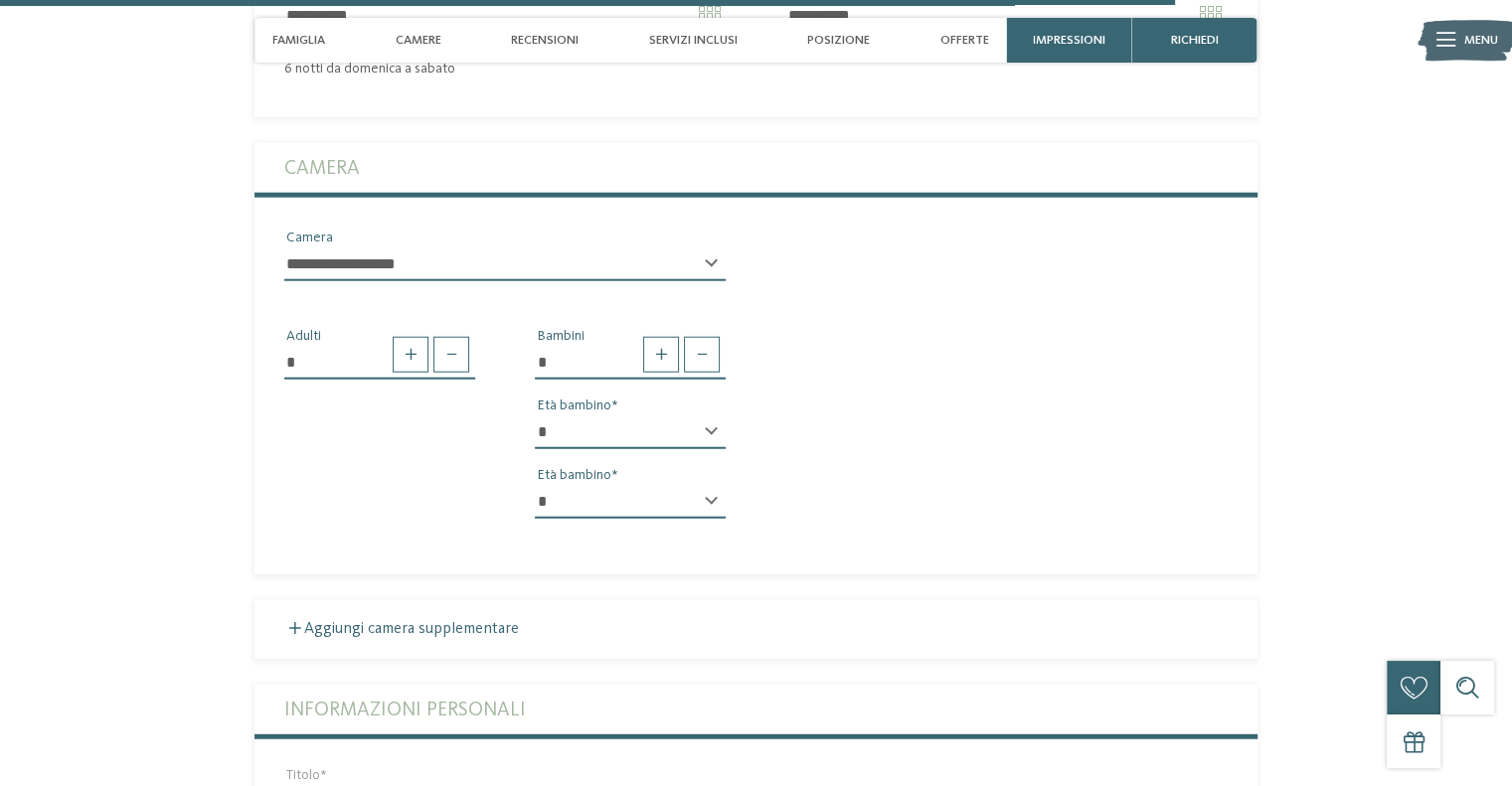 click on "**********" at bounding box center (505, 272) 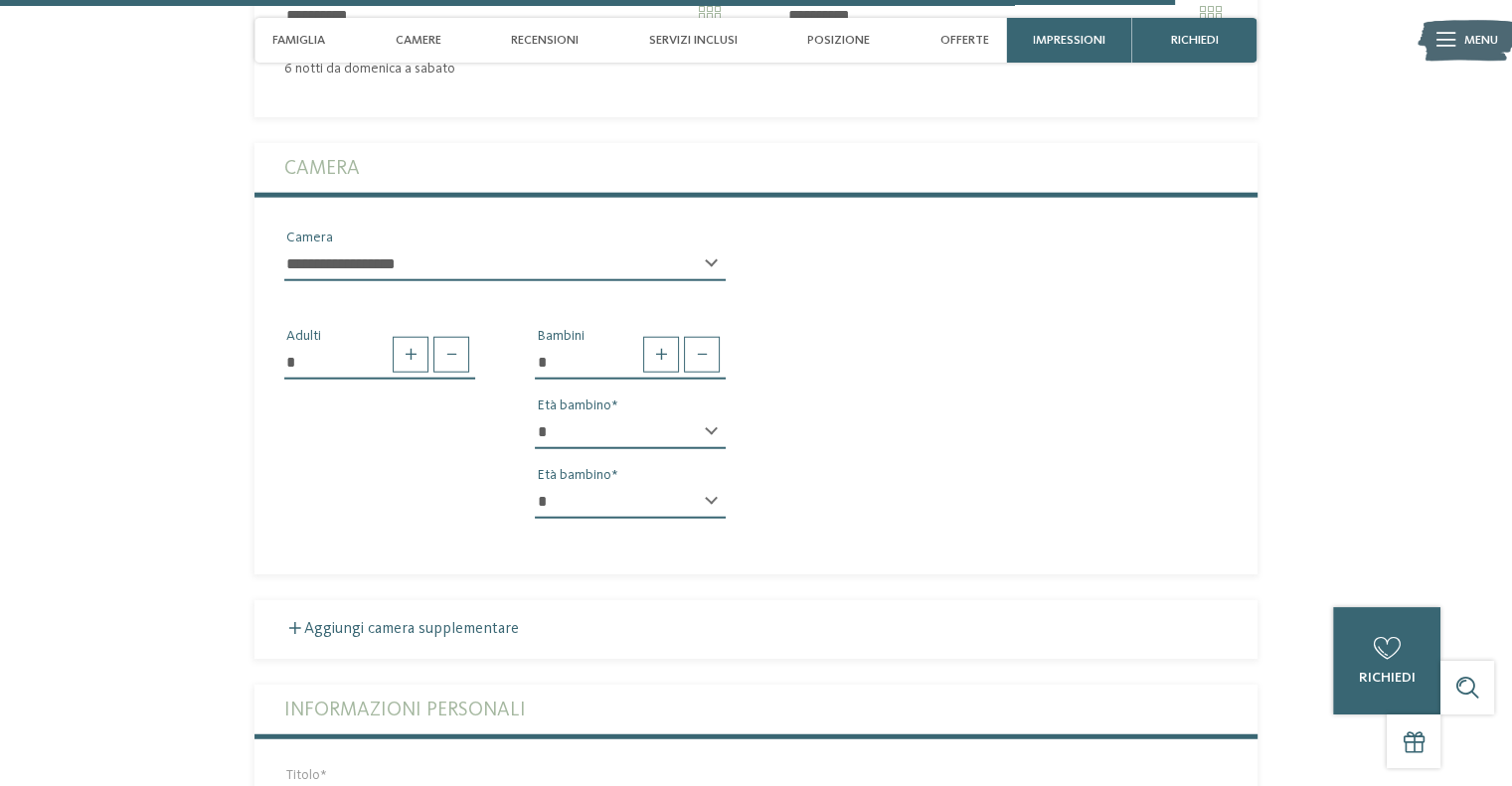 click on "**********" at bounding box center (505, 272) 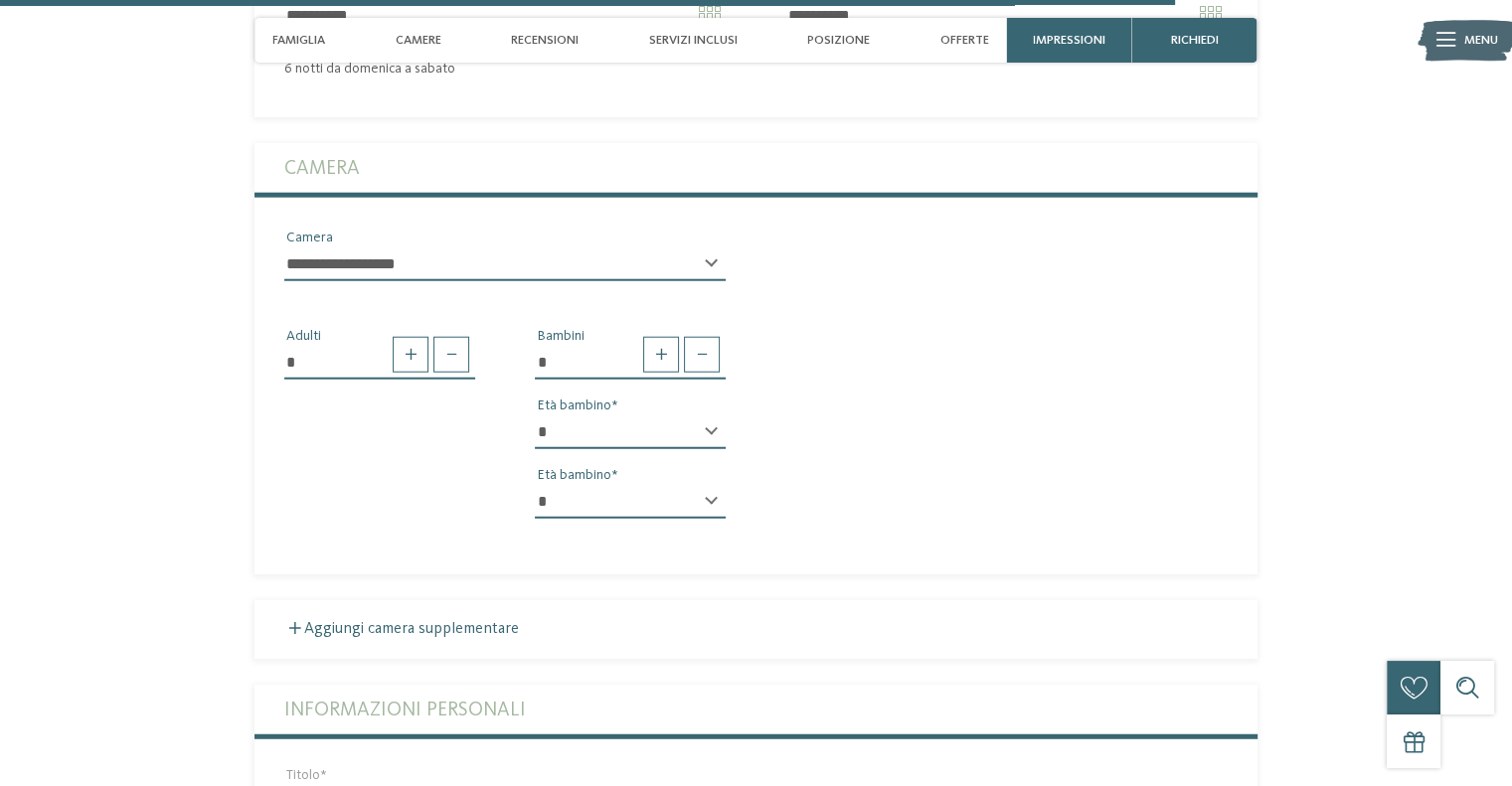 select on "**" 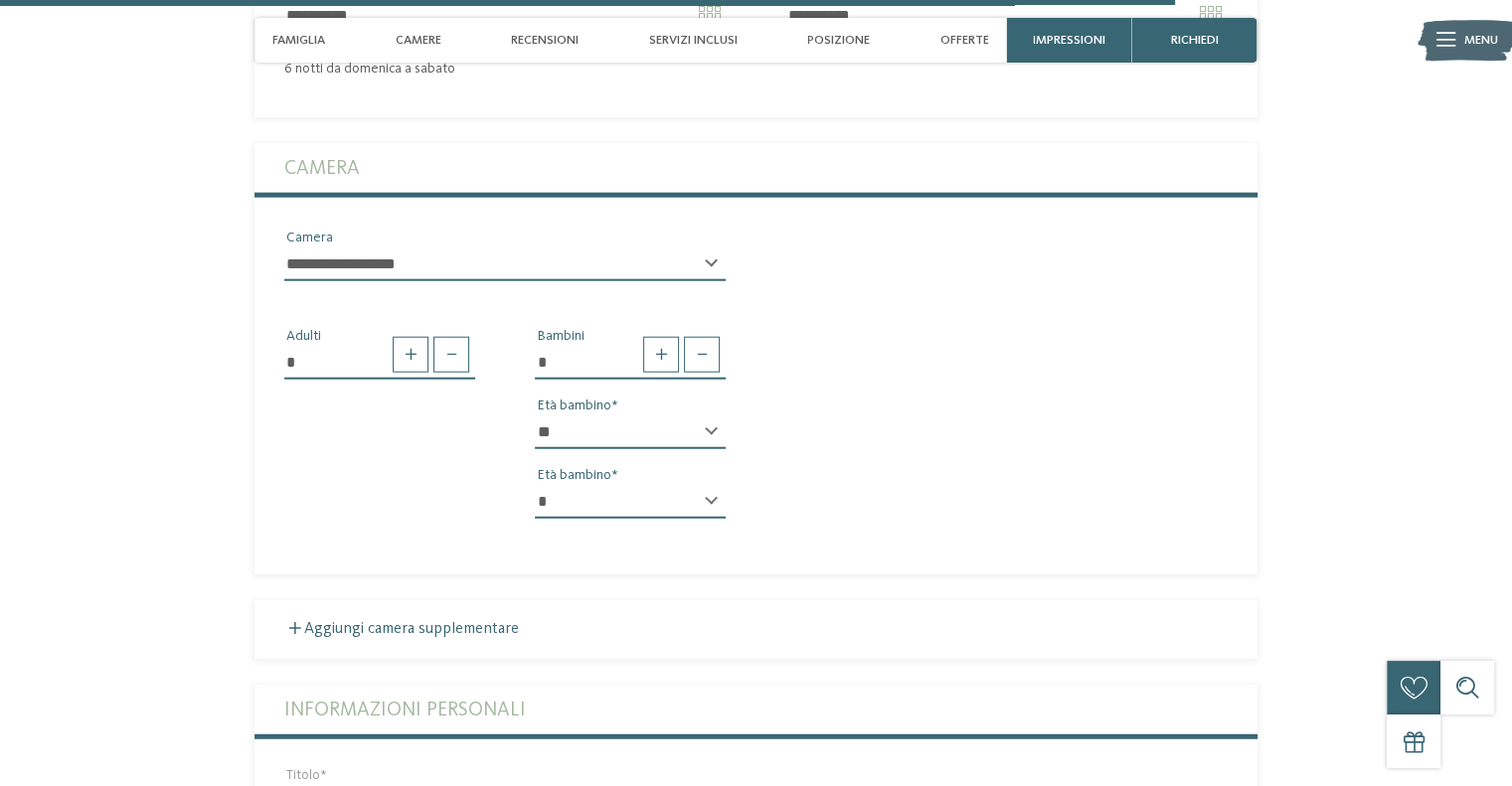 click on "* * * * * * * * * * * ** ** ** ** ** ** ** **" at bounding box center [630, 432] 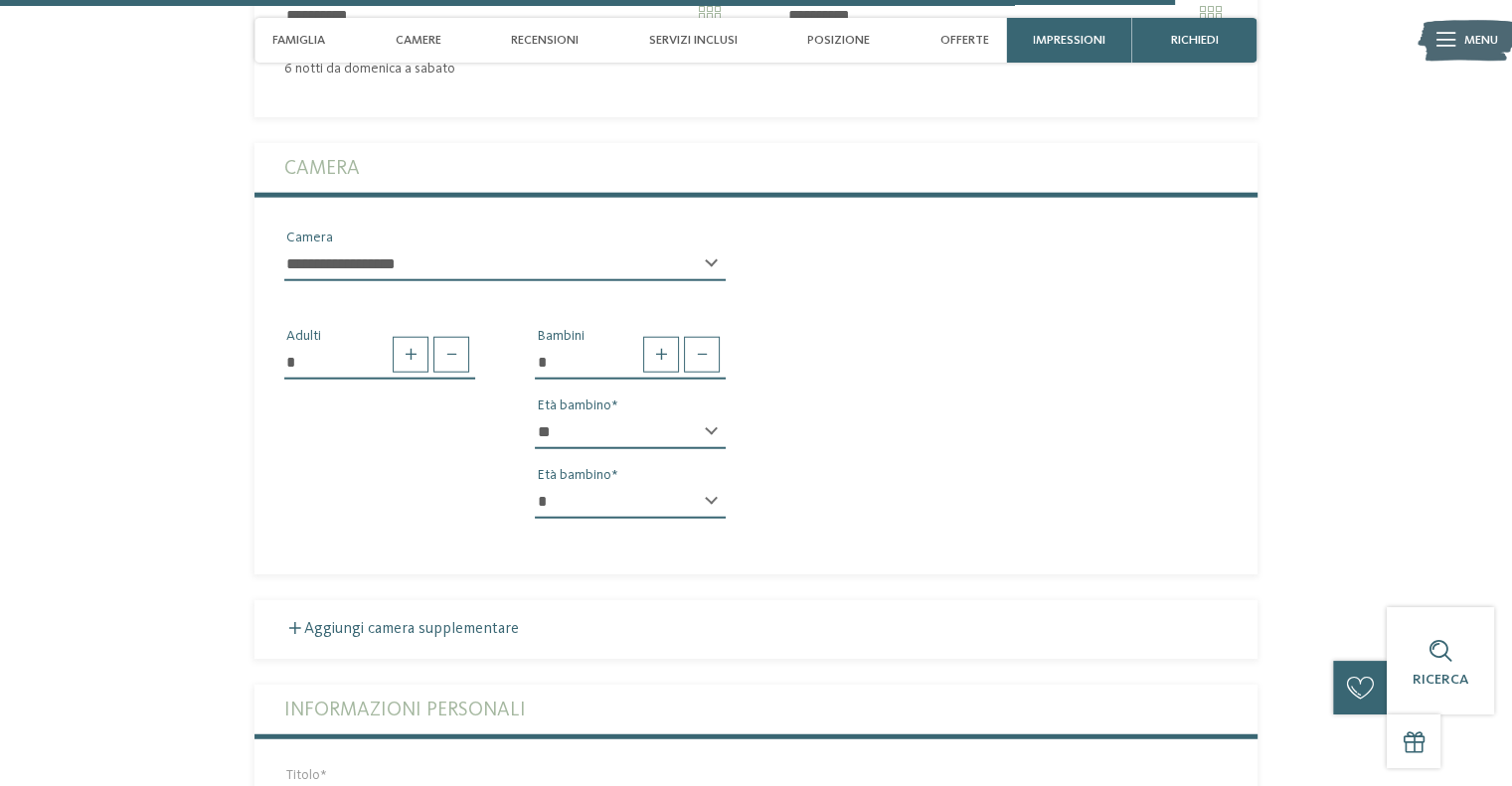 click on "* * * * * * * * * * * ** ** ** ** ** ** ** **" at bounding box center (630, 502) 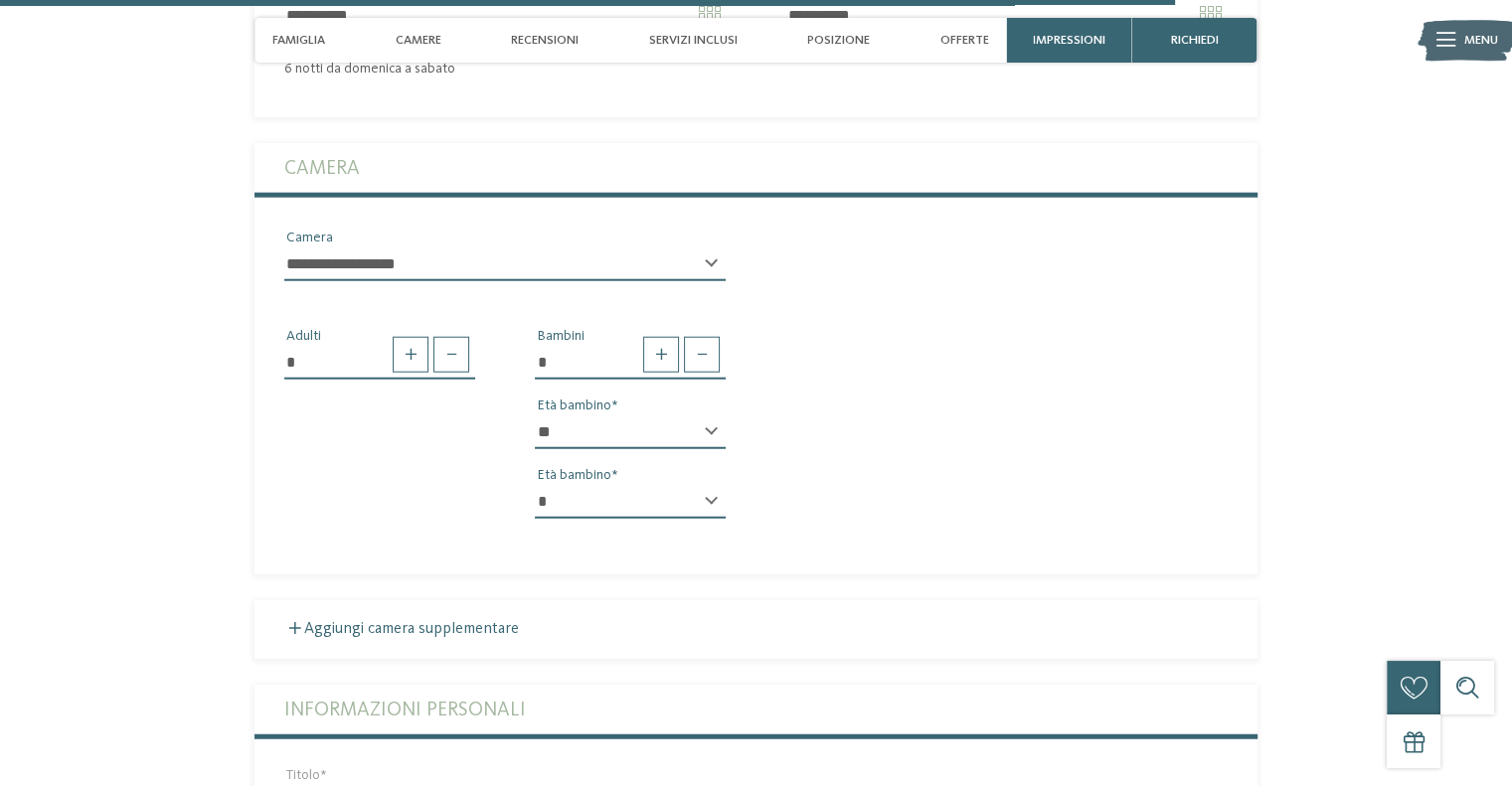 click on "*     Adulti           *     Bambini       * * * * * * * * * * * ** ** ** ** ** ** ** **     Età bambino * * * * * * * * * * * ** ** ** ** ** ** ** **     Età bambino" at bounding box center [756, 415] 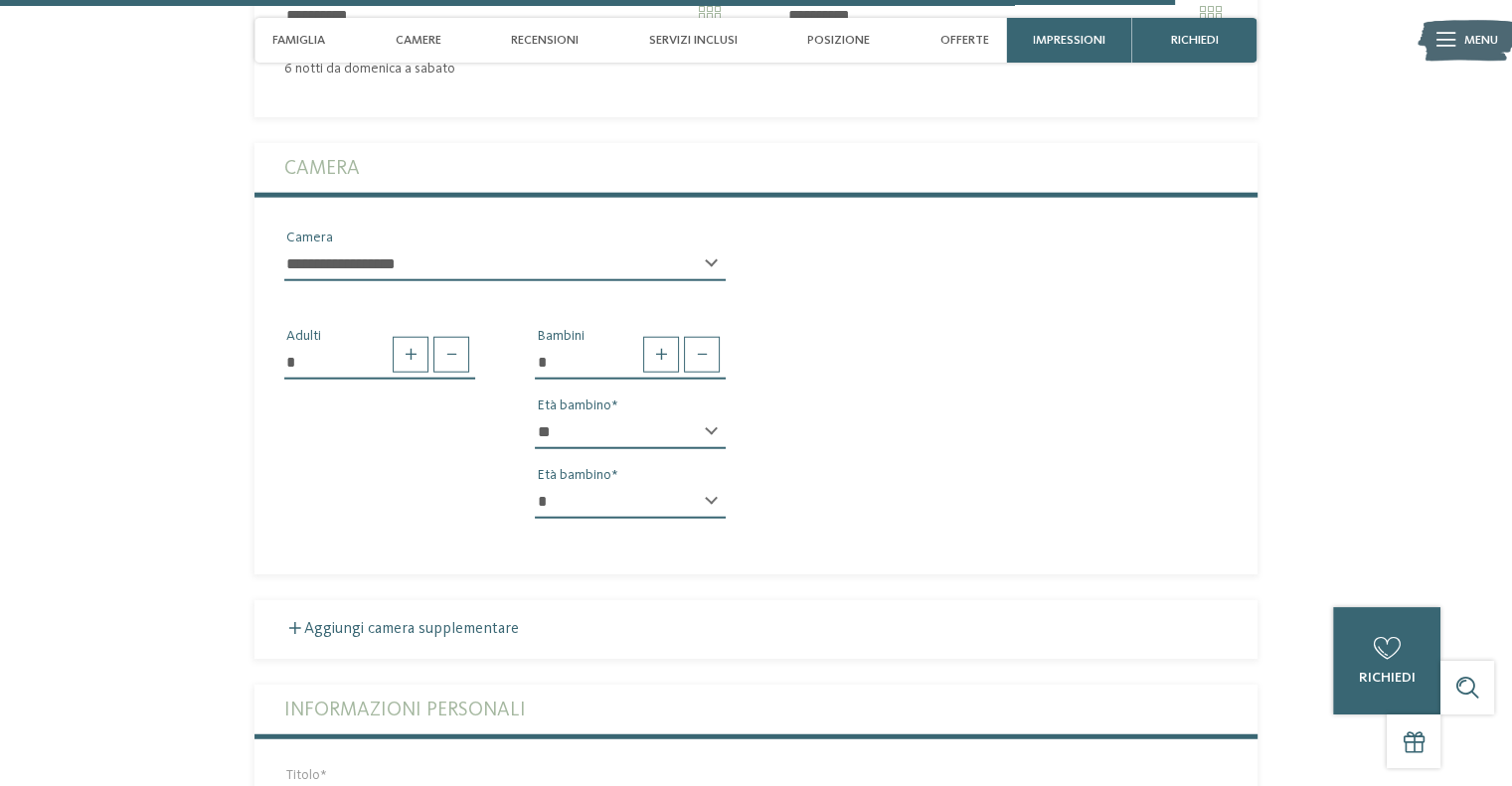 click on "**********" at bounding box center (756, 489) 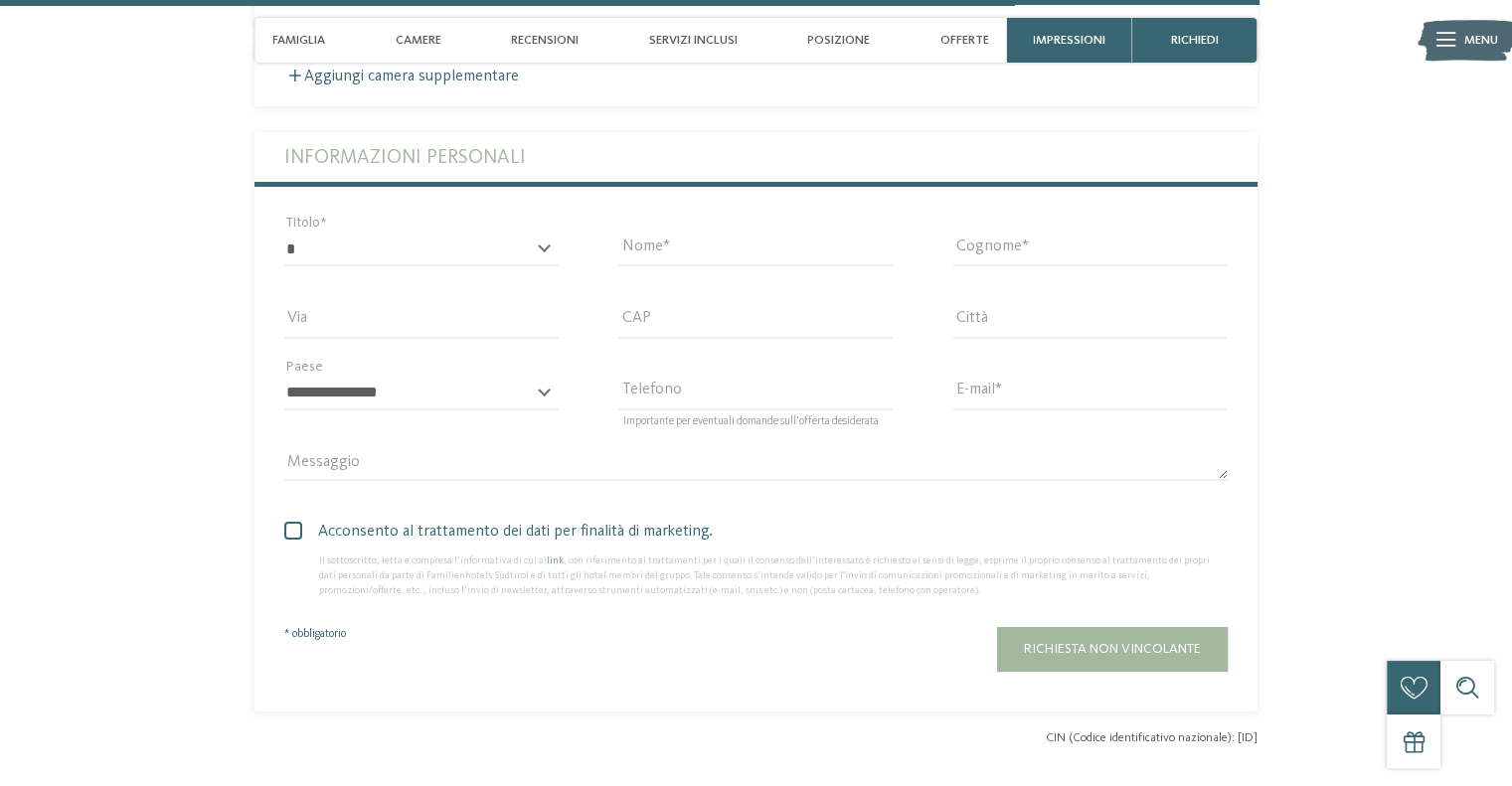 scroll, scrollTop: 5676, scrollLeft: 0, axis: vertical 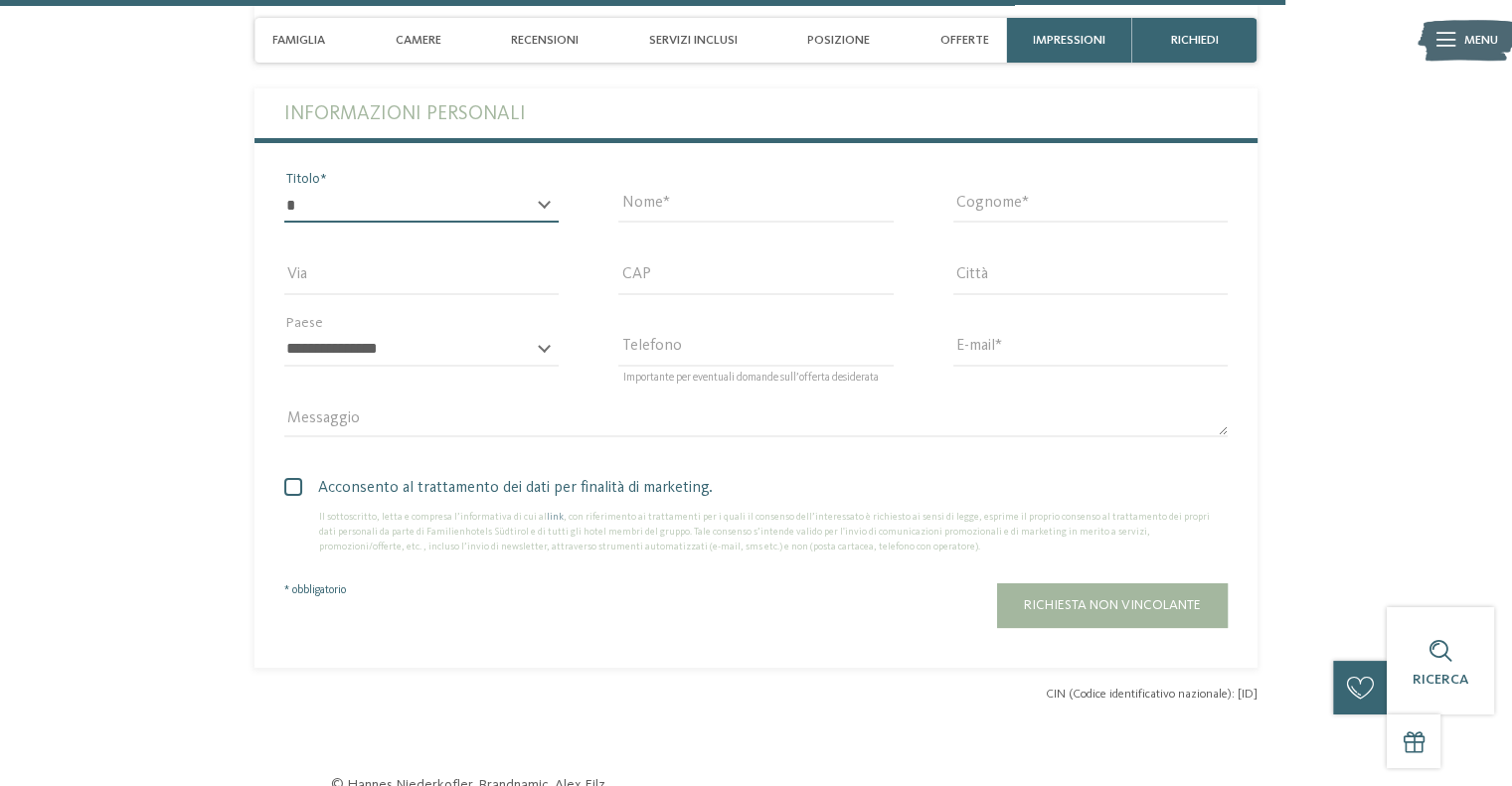 click on "* ****** ******* ******** ******" at bounding box center [421, 206] 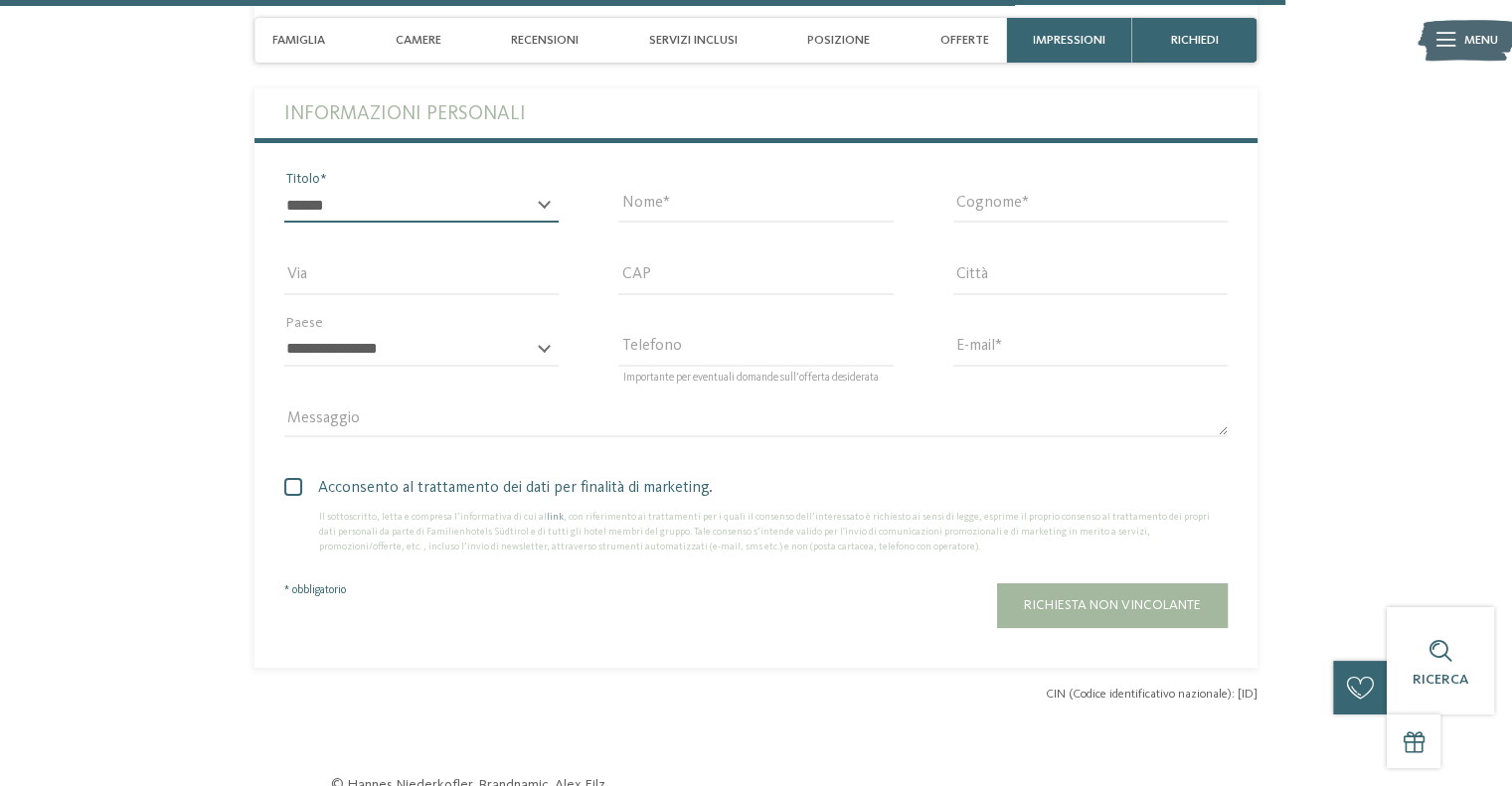 click on "* ****** ******* ******** ******" at bounding box center [421, 206] 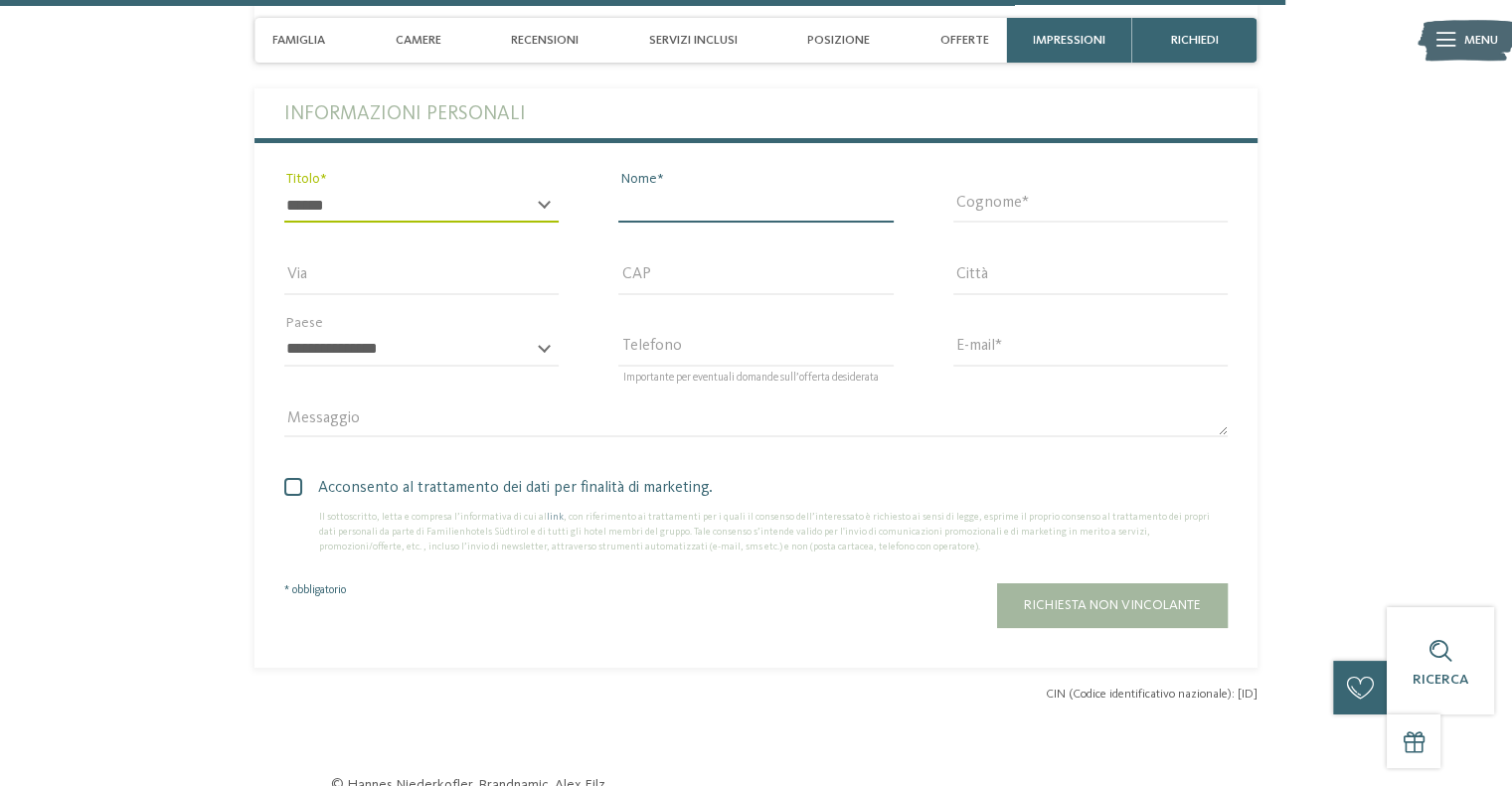 click on "Nome" at bounding box center [756, 206] 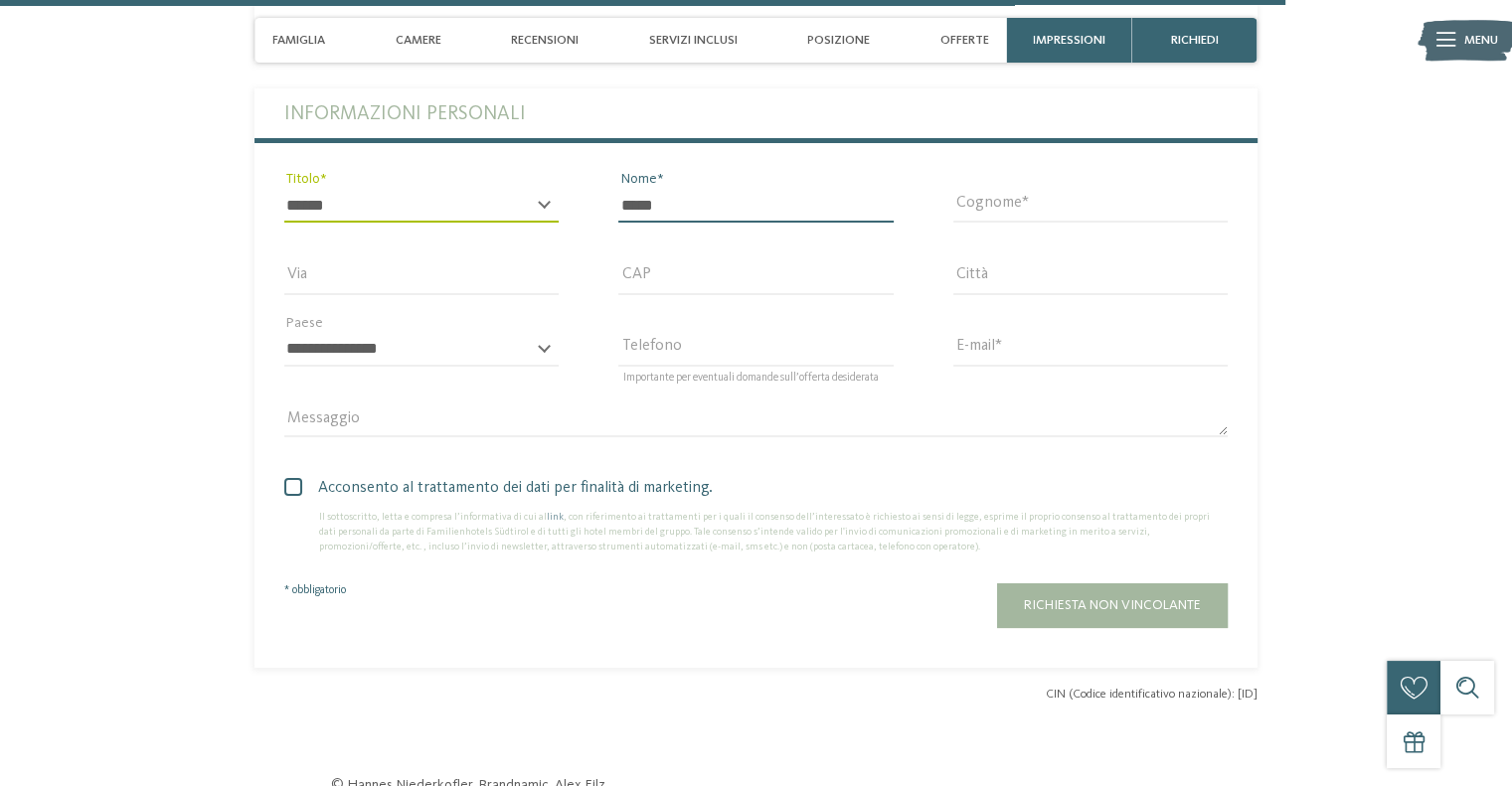 type on "*****" 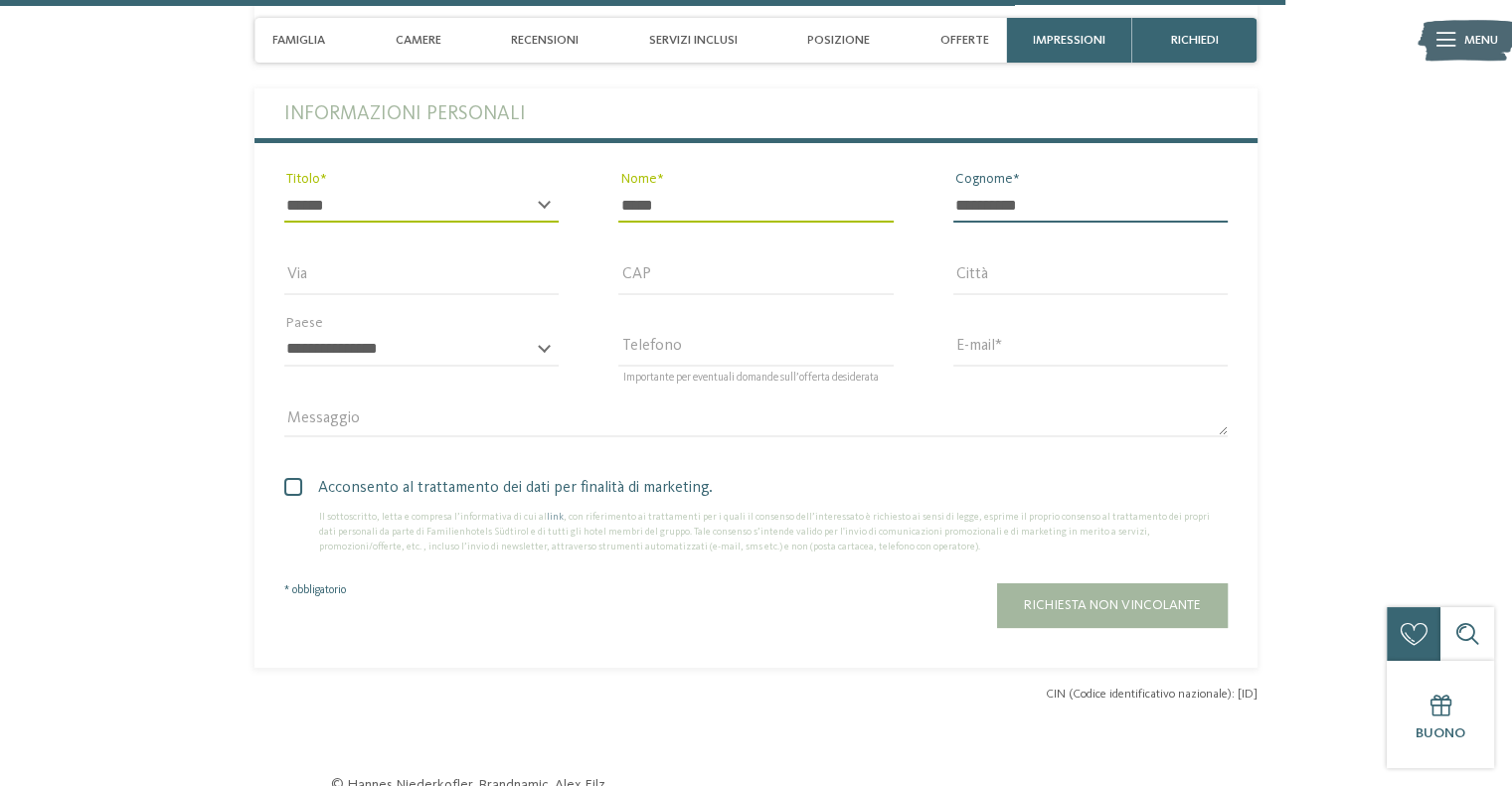 type on "**********" 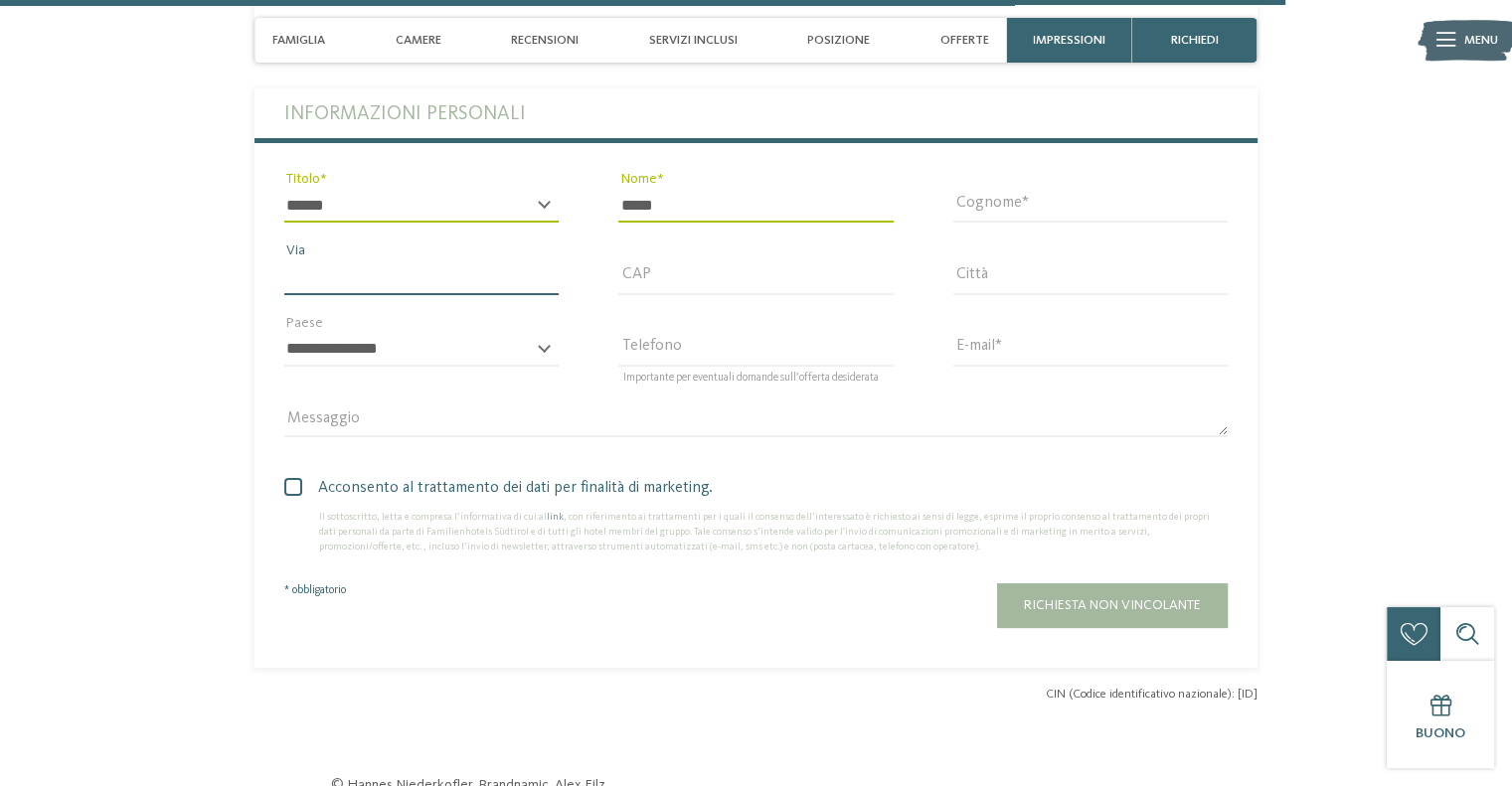 click on "Via" at bounding box center (421, 277) 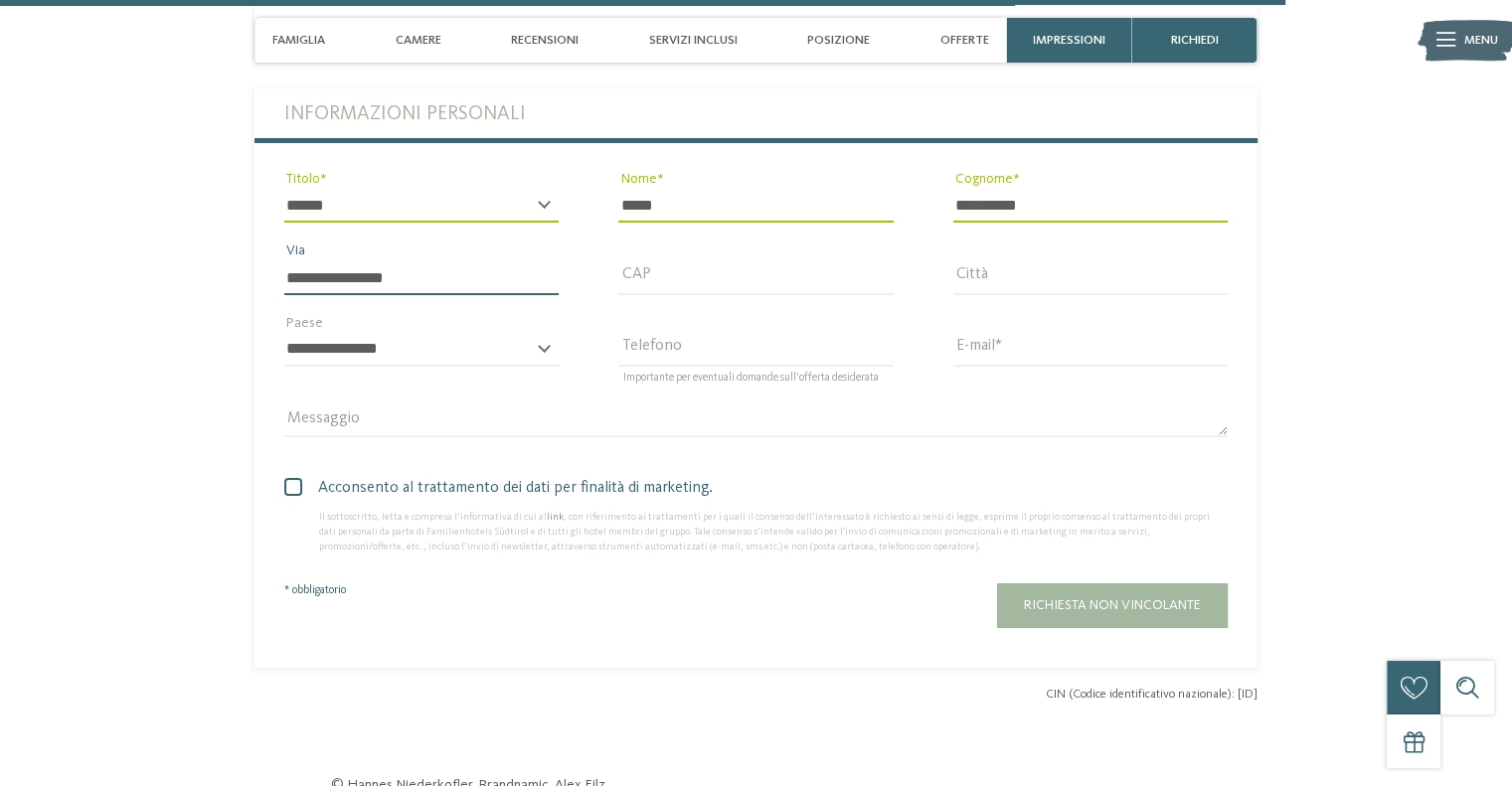 type on "**********" 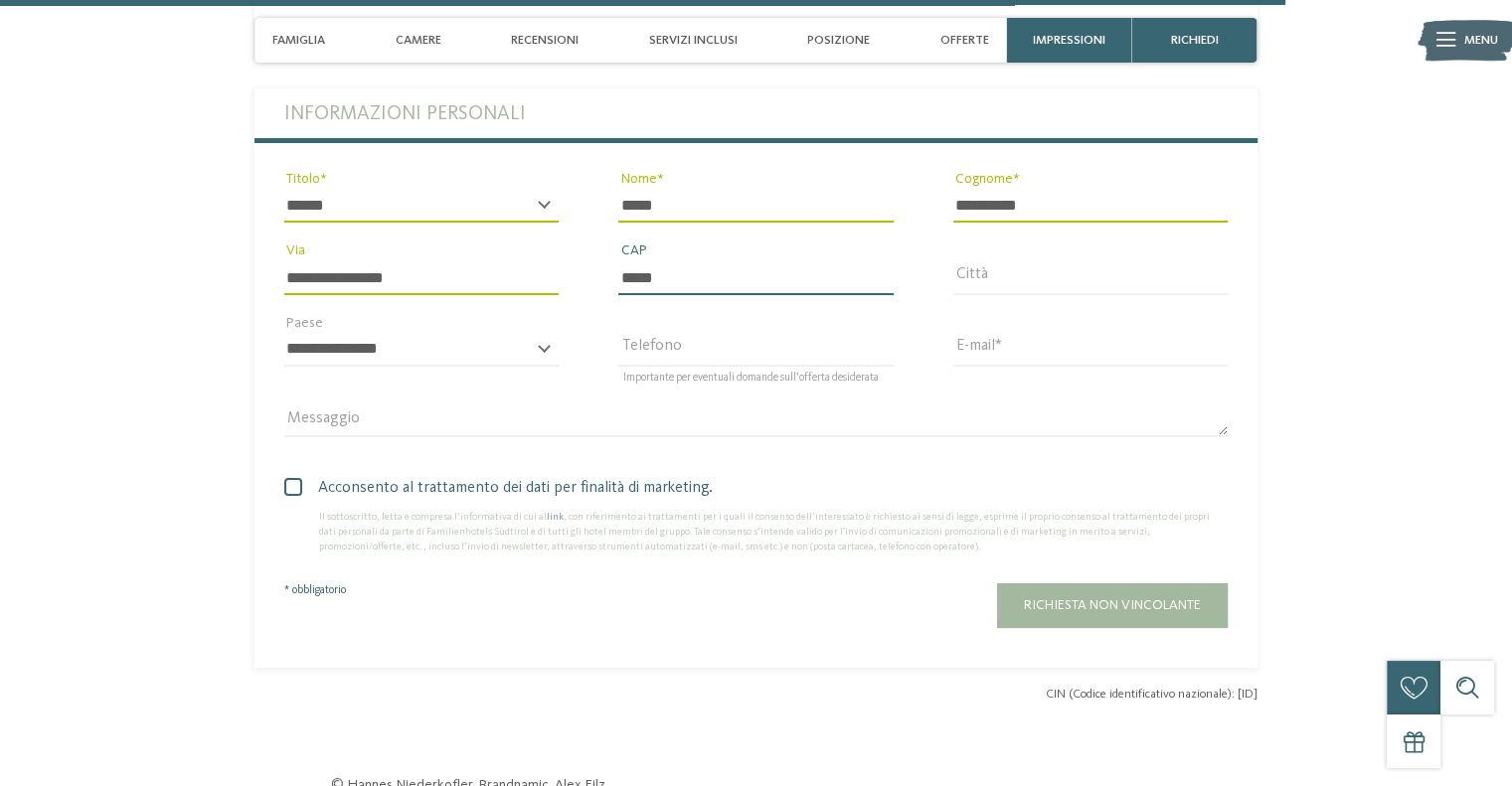 type on "*****" 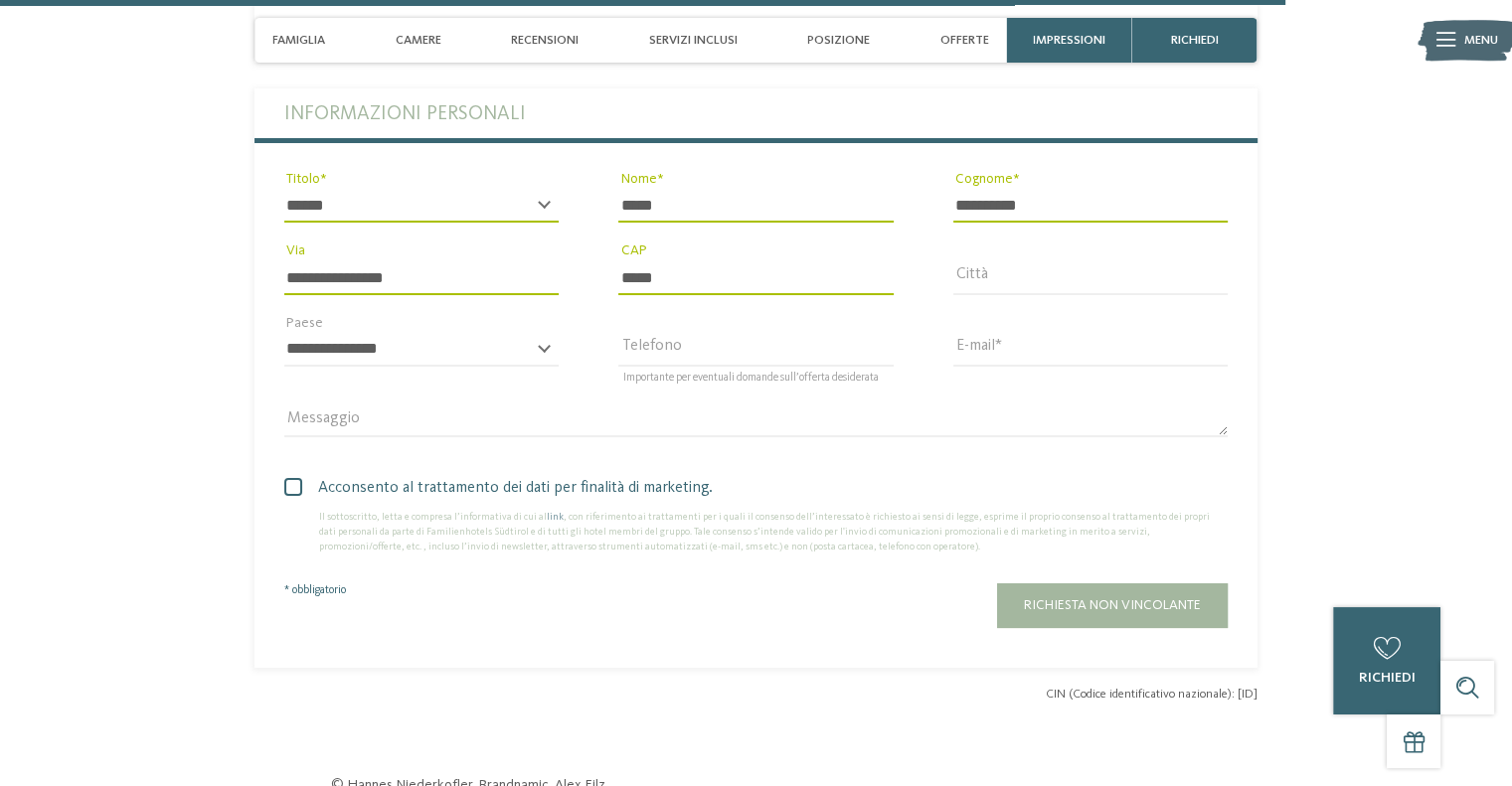 click on "**********" at bounding box center [421, 277] 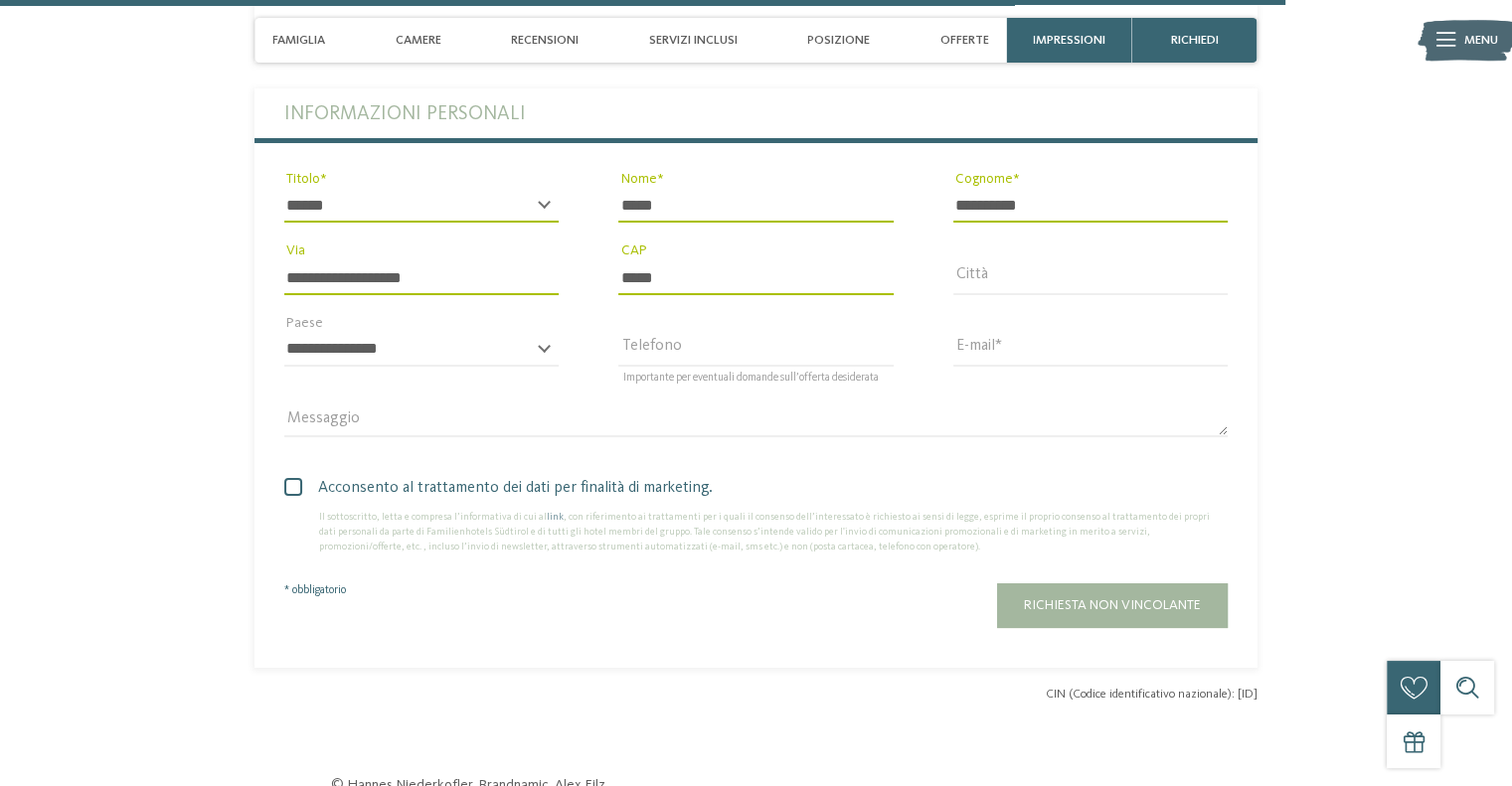type on "**********" 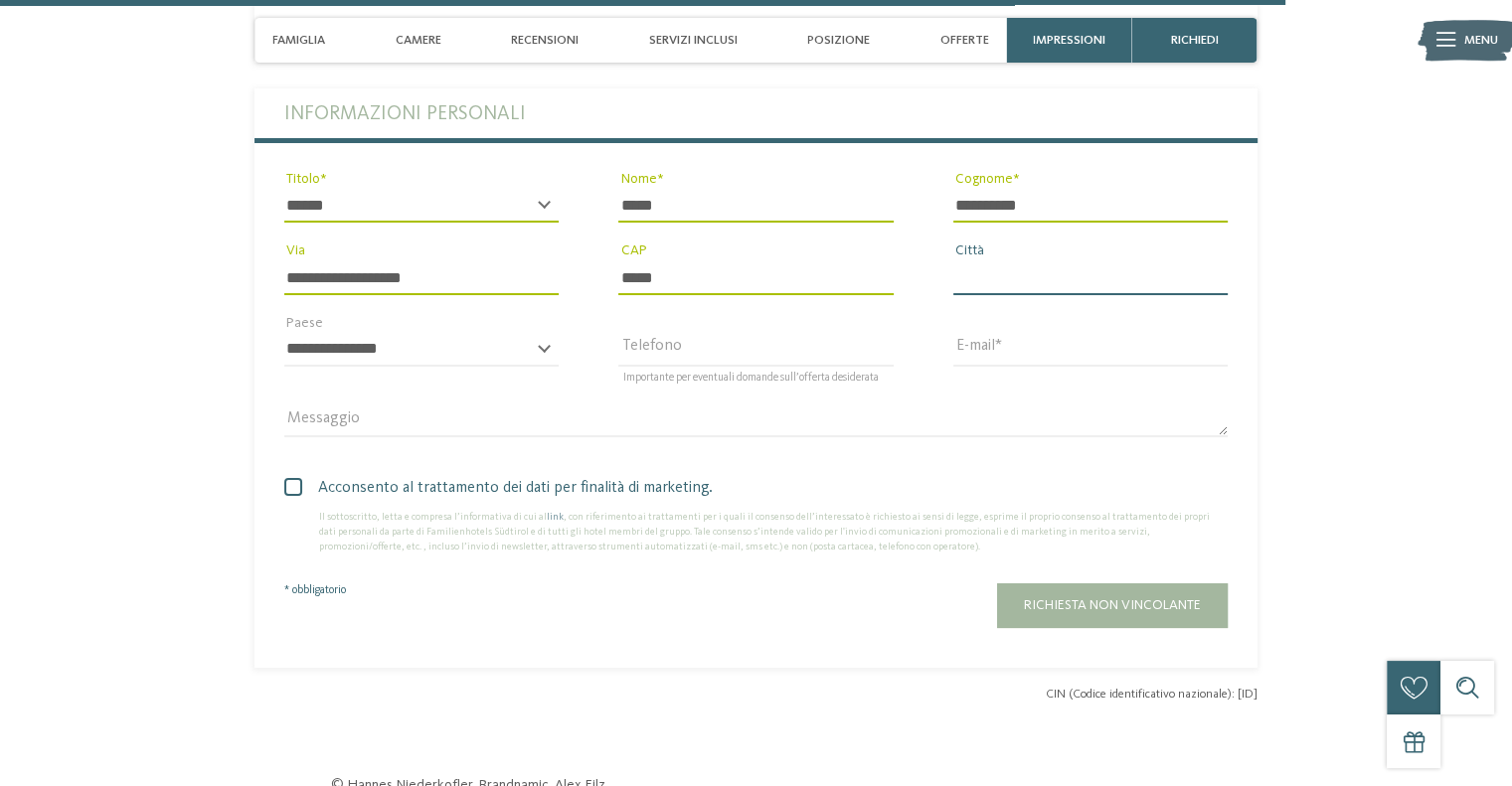 click on "Città" at bounding box center (1091, 277) 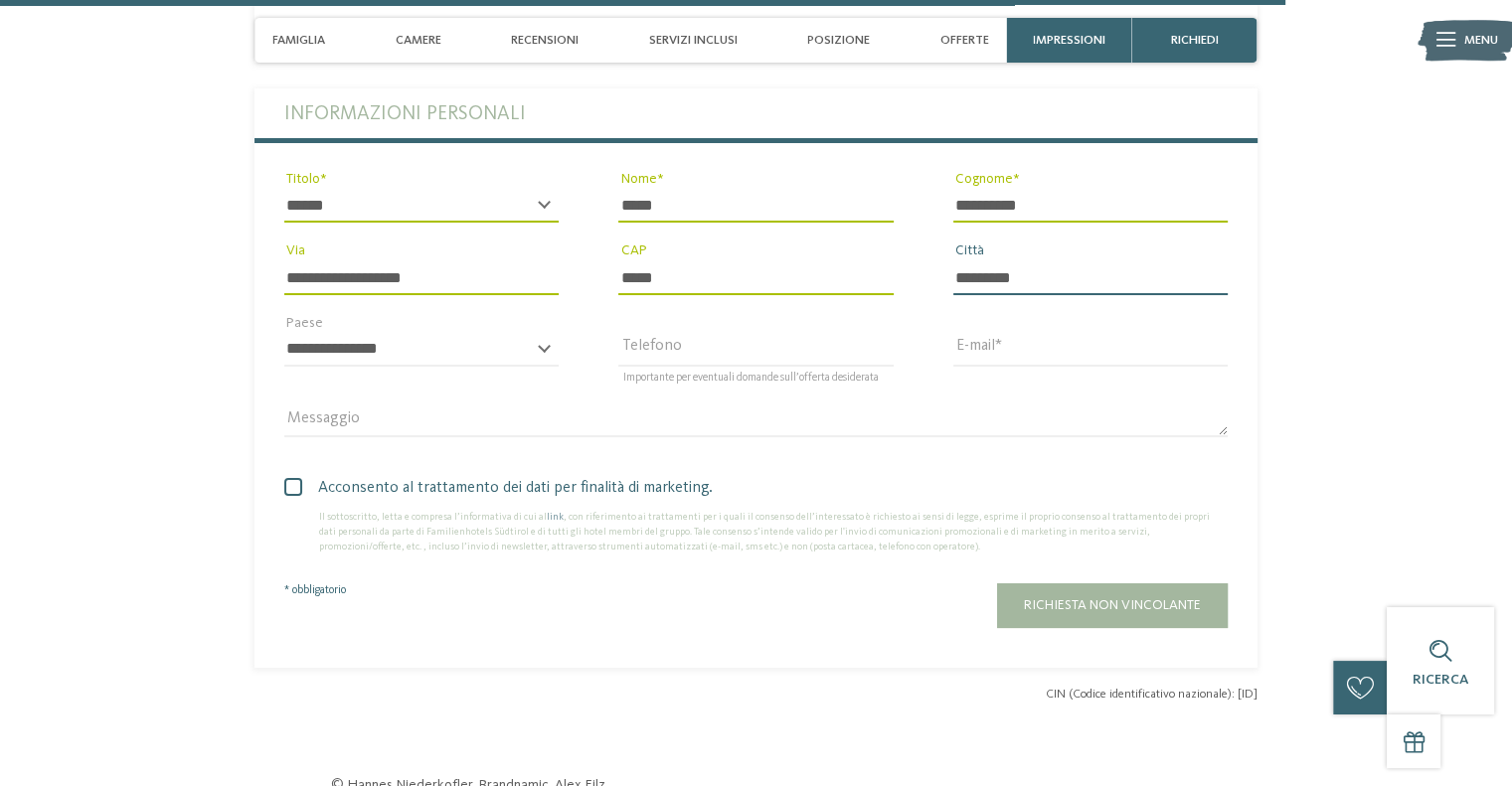 type on "*********" 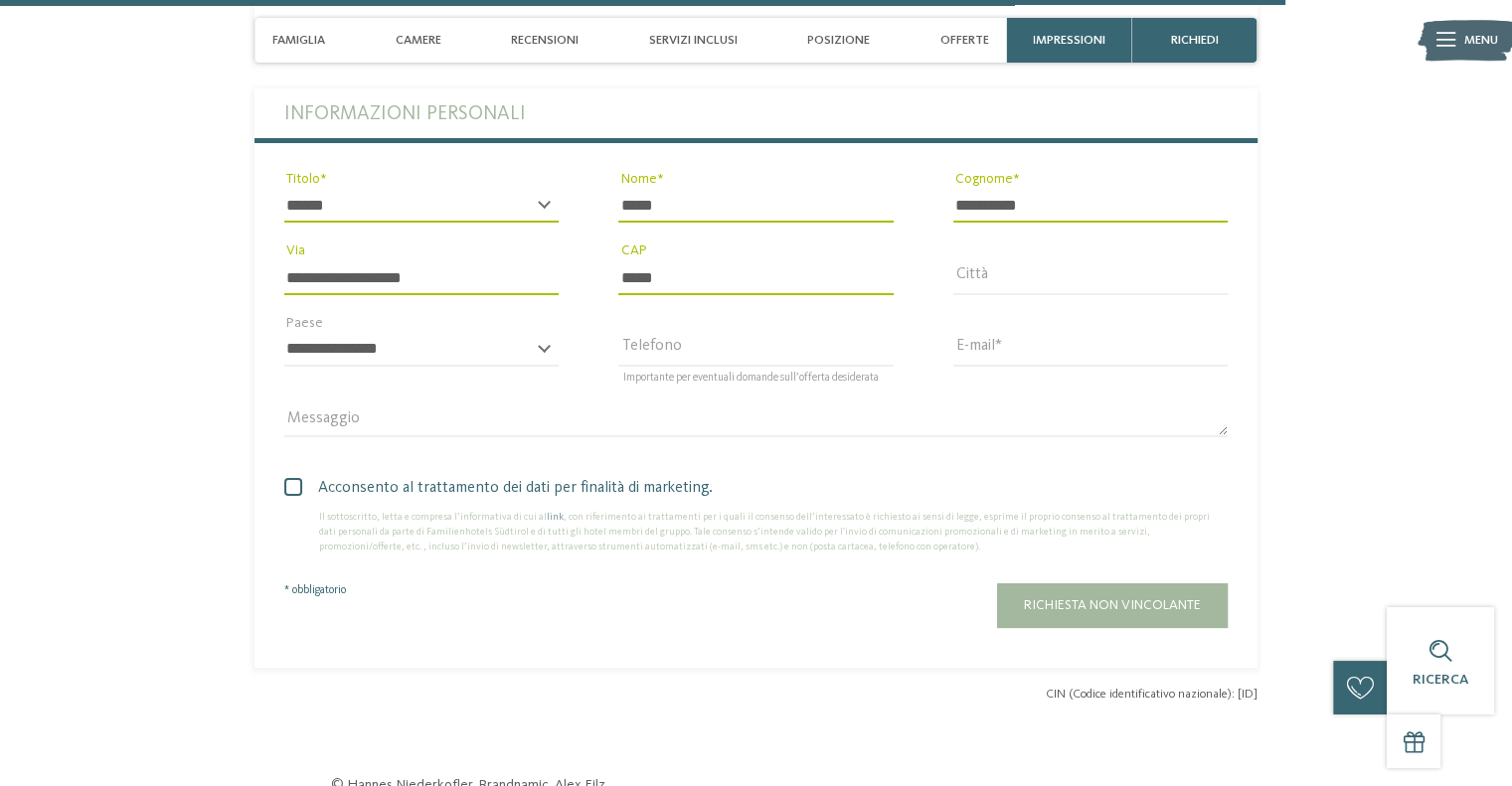click on "**********" at bounding box center (421, 359) 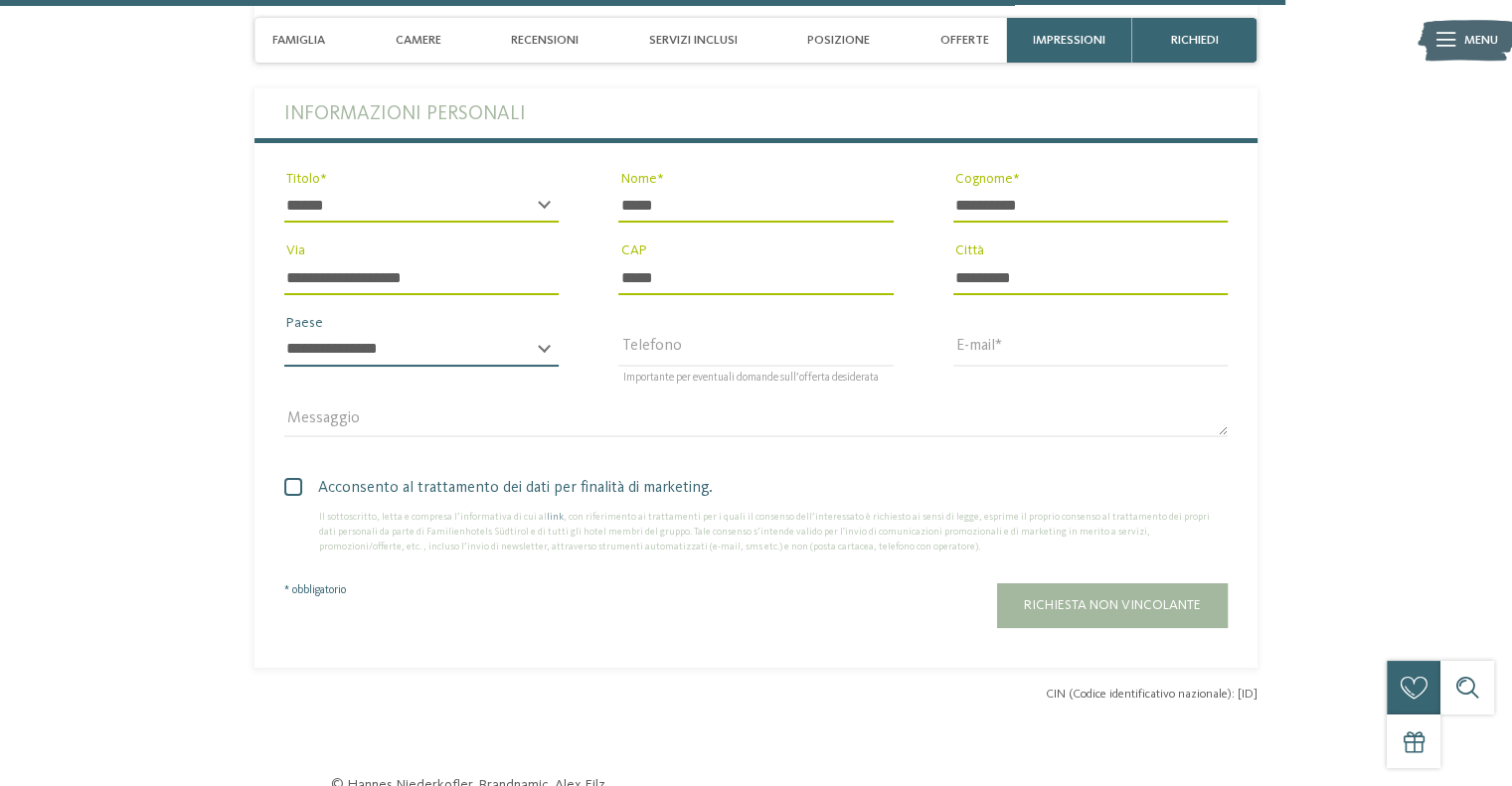 click on "**********" at bounding box center (421, 350) 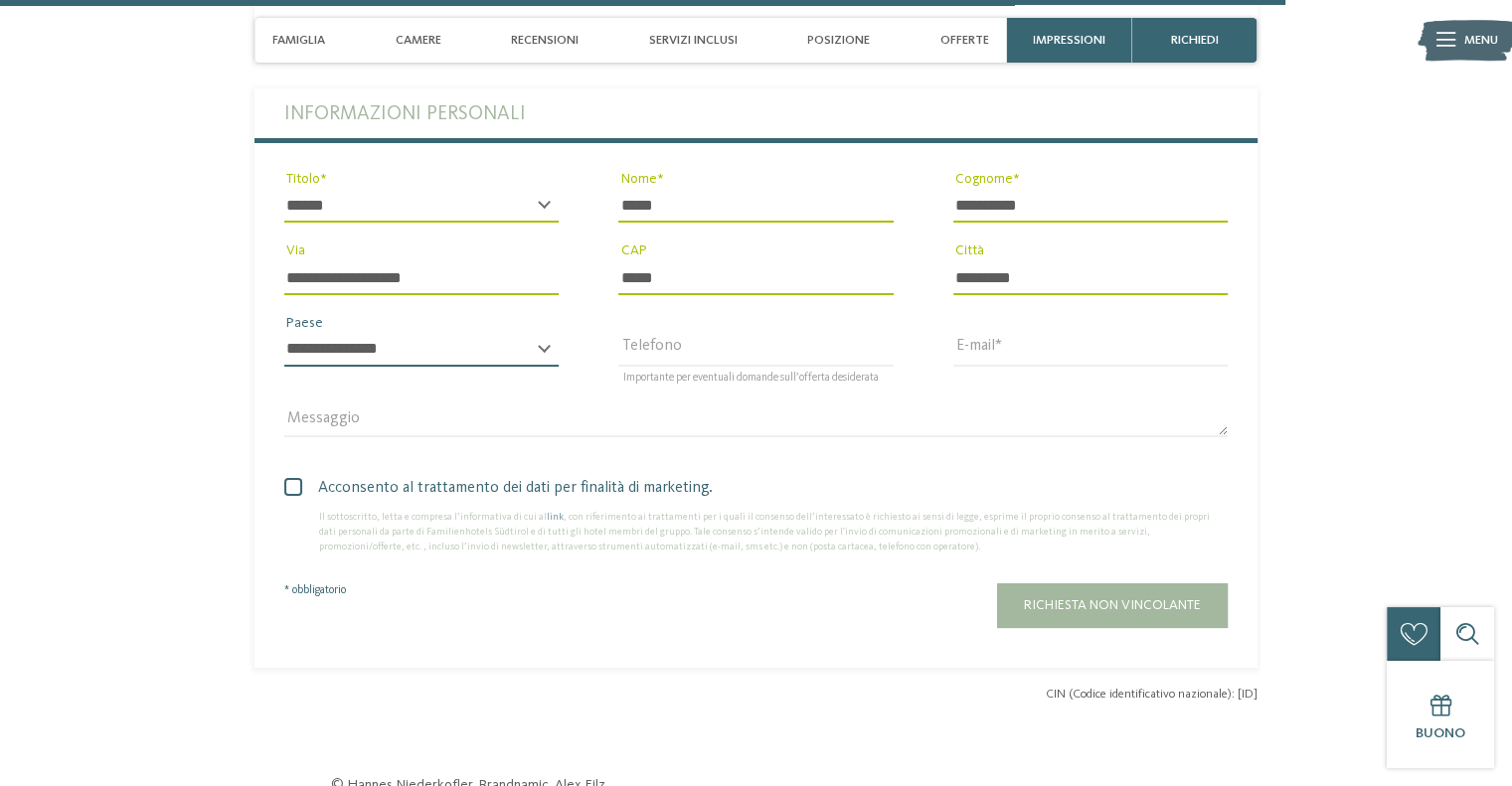 select on "**" 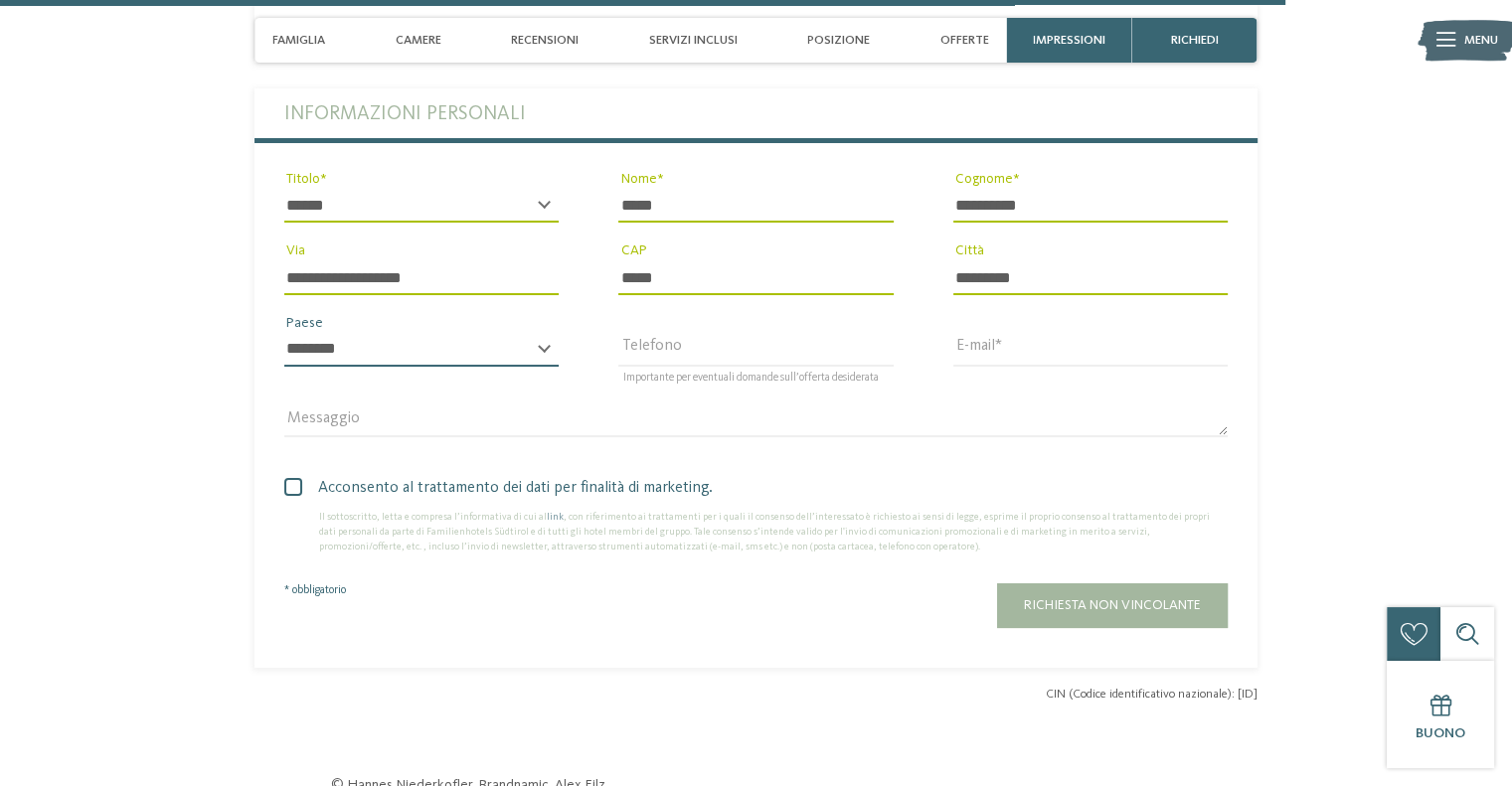 click on "**********" at bounding box center [421, 350] 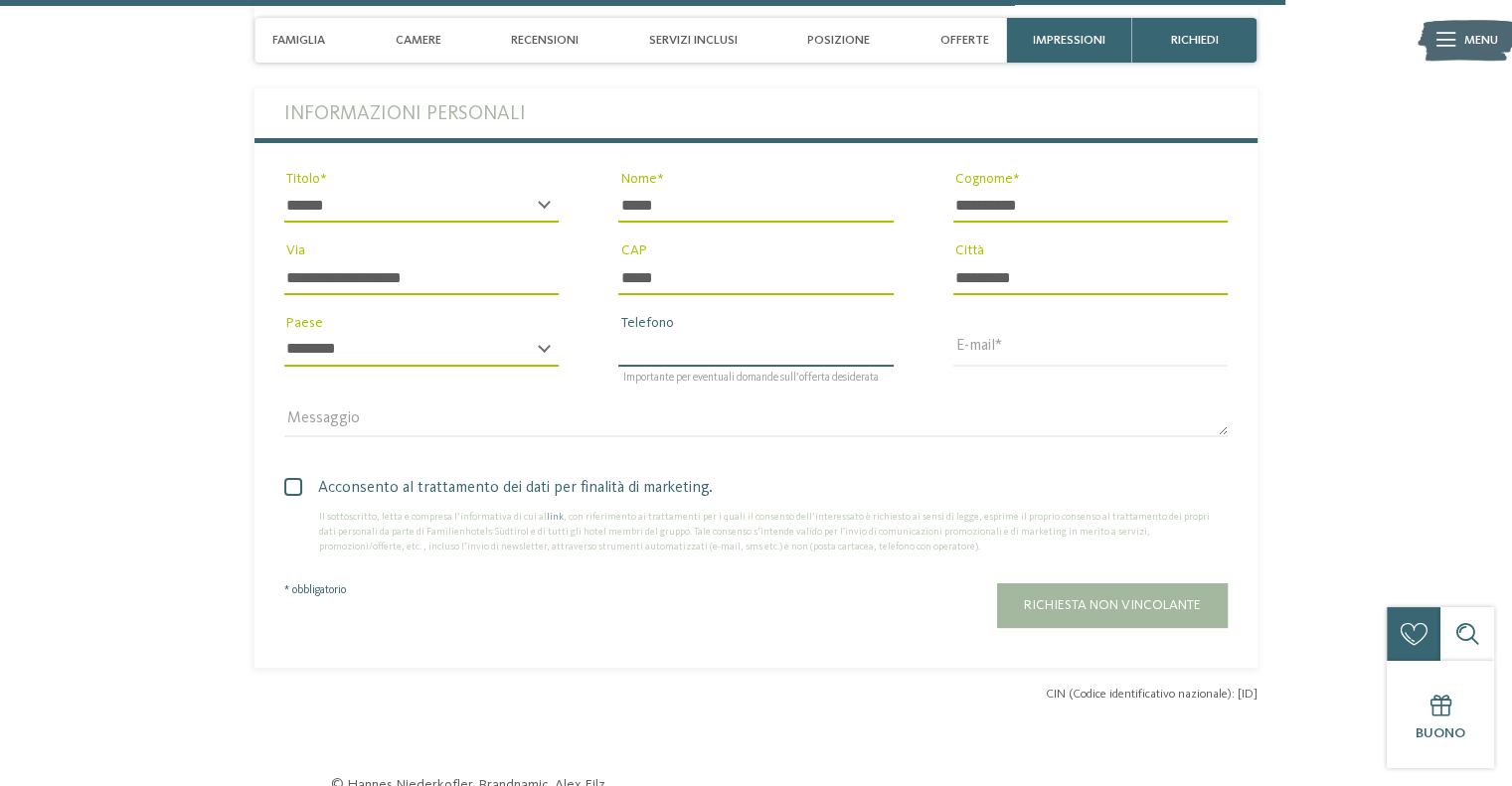 click on "Telefono" at bounding box center (756, 350) 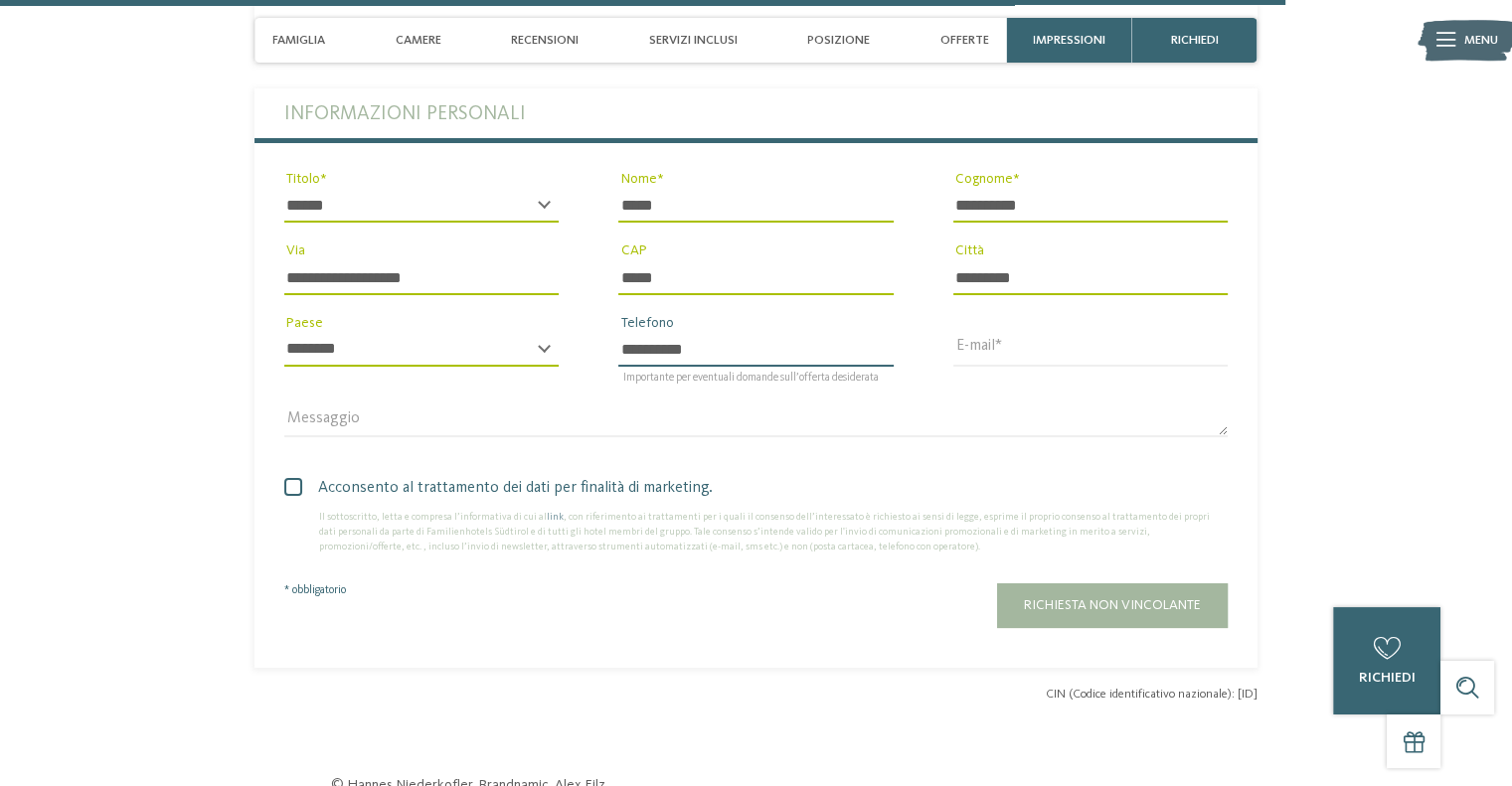 type on "**********" 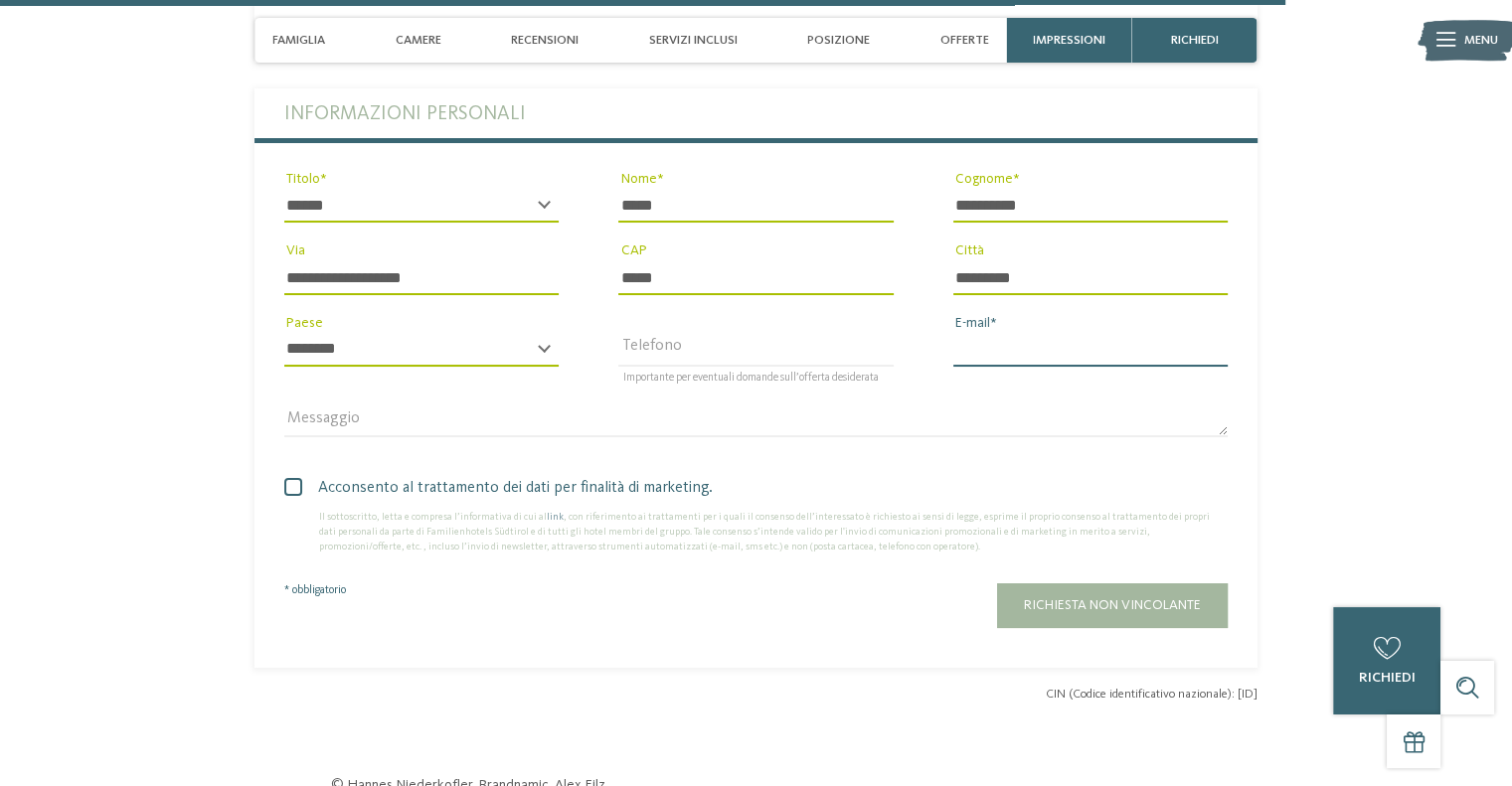 click on "E-mail" at bounding box center (1091, 350) 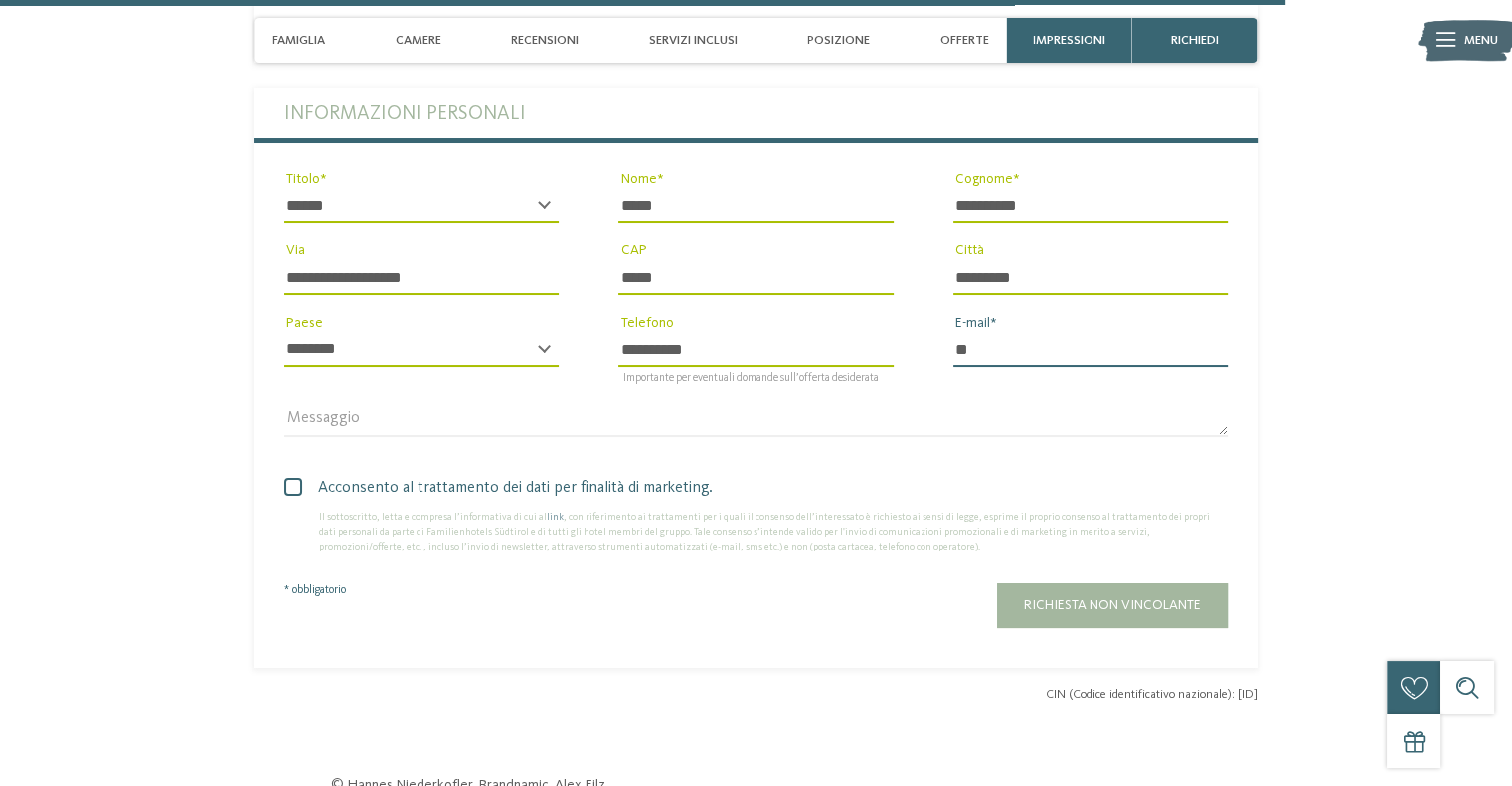 type on "*" 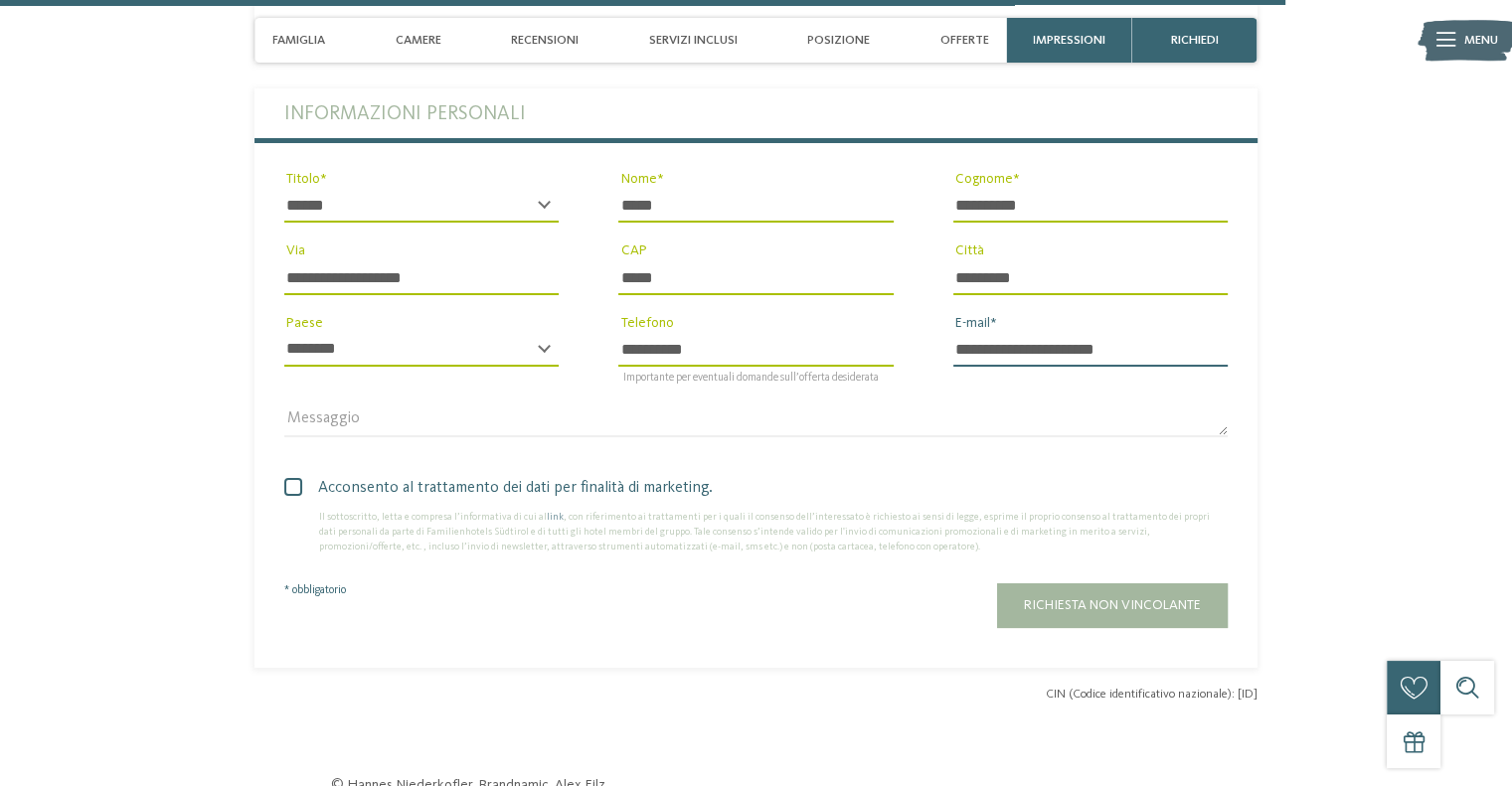 type on "**********" 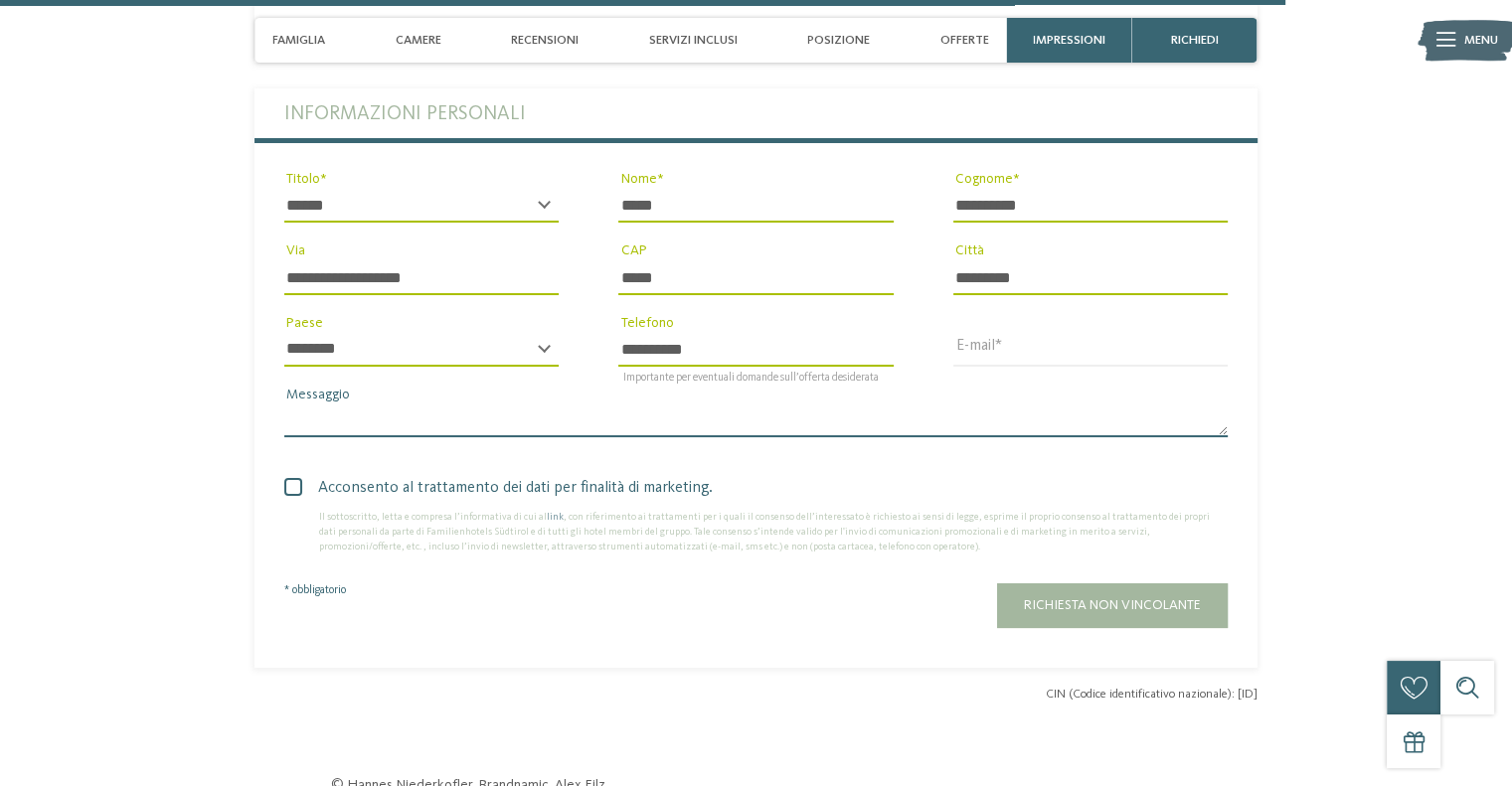 click on "Messaggio" at bounding box center (756, 421) 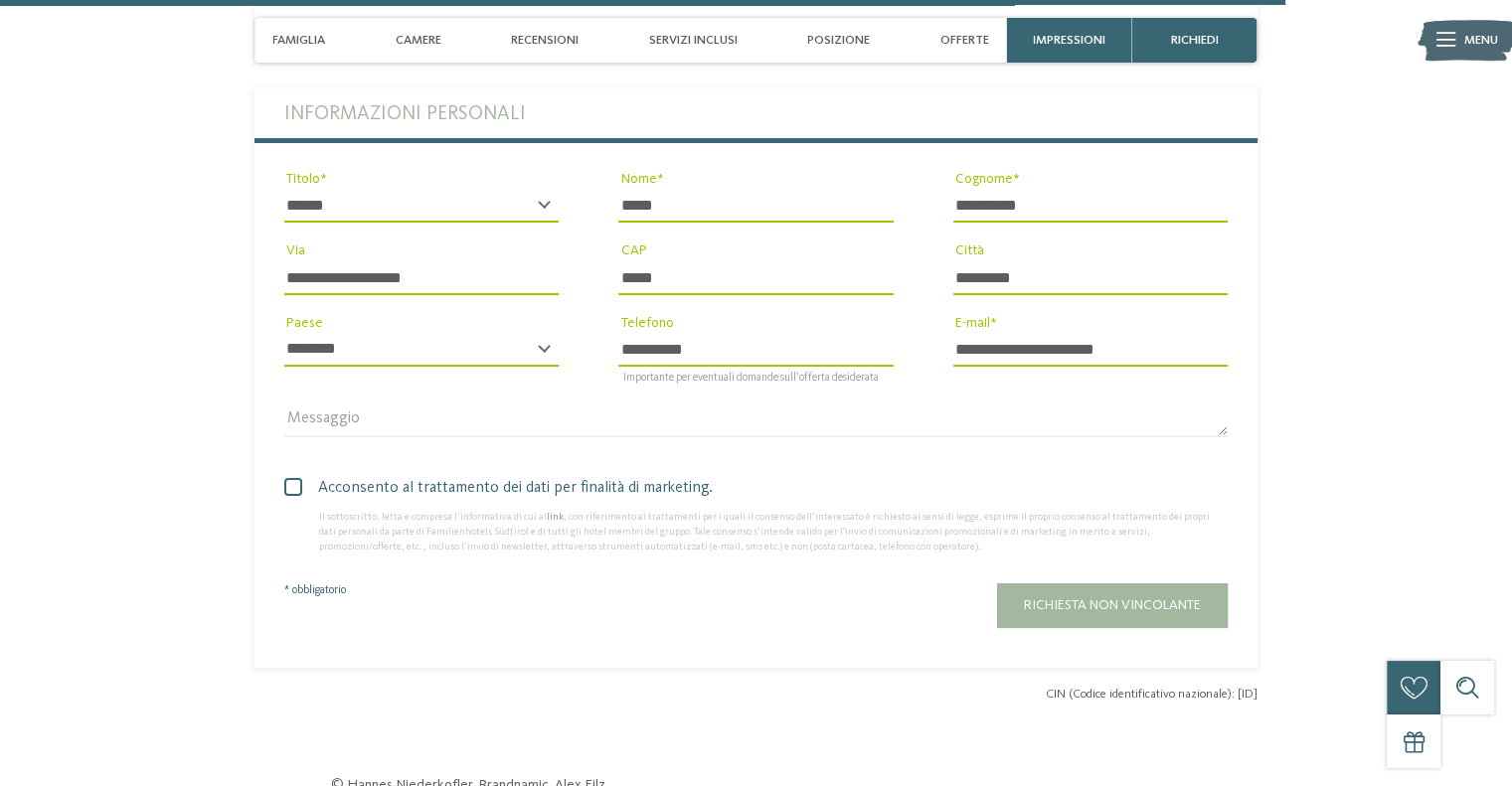 click at bounding box center (293, 487) 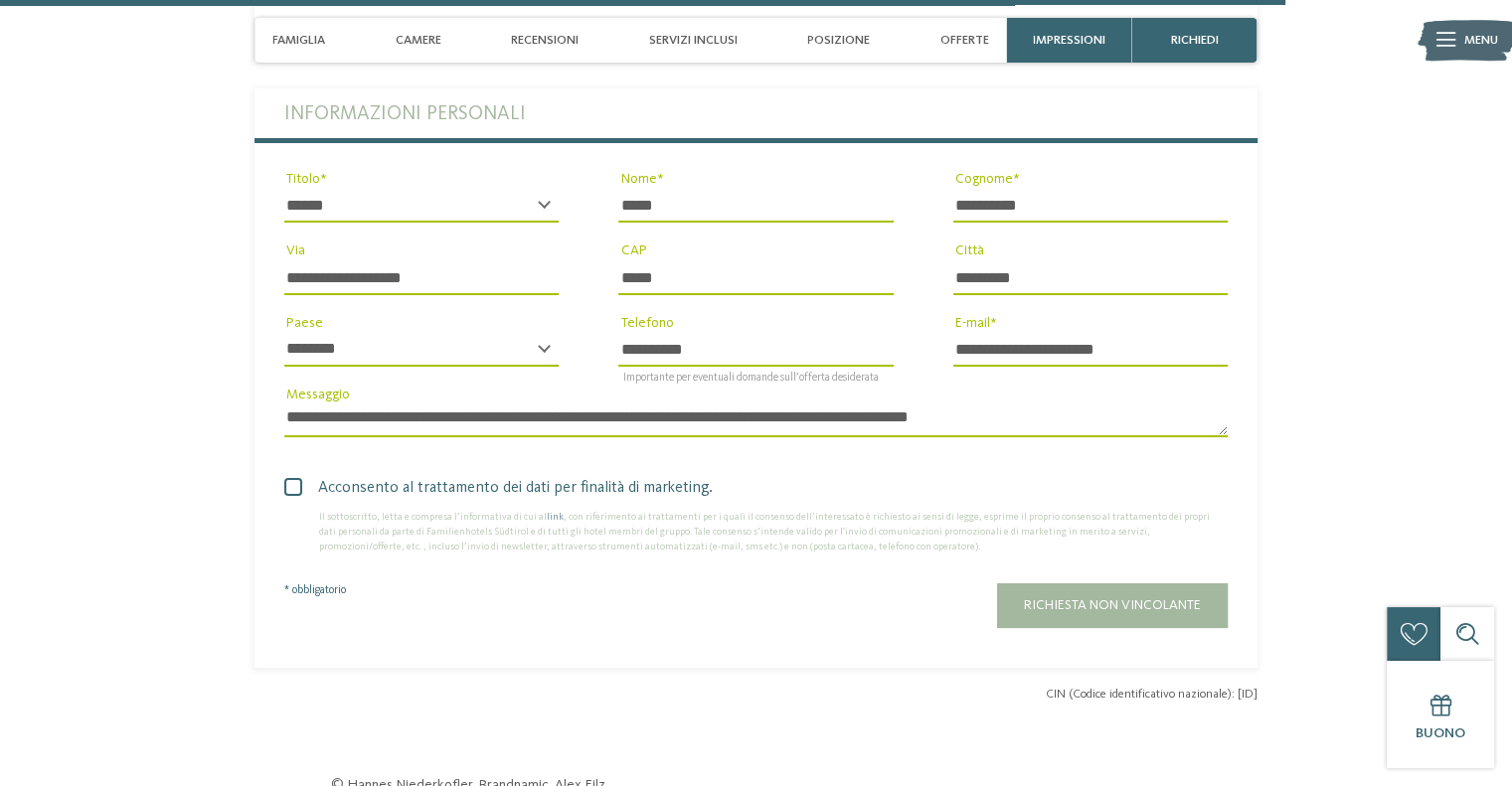 click on "**********" at bounding box center (756, 421) 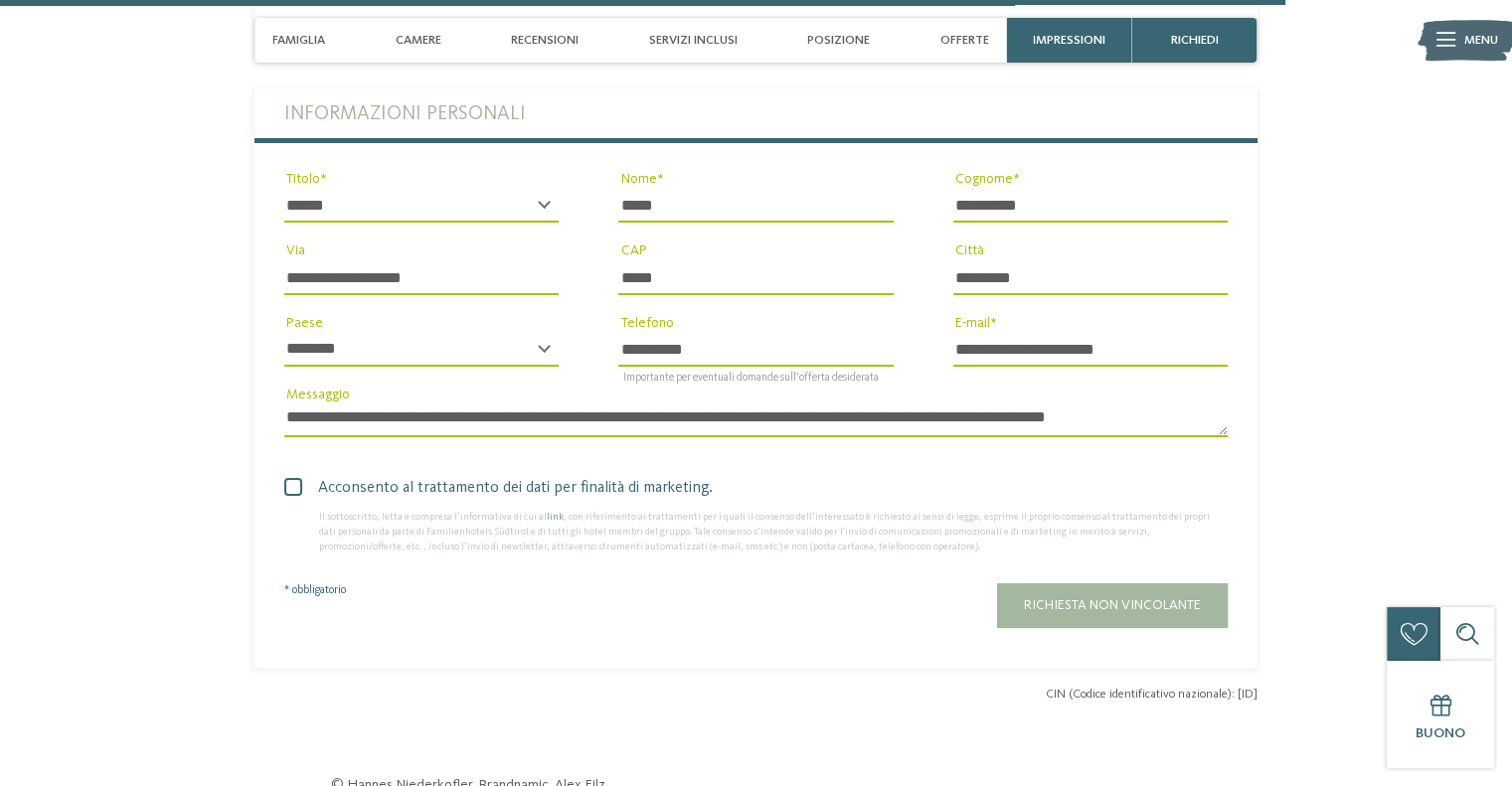 click on "**********" at bounding box center (756, 421) 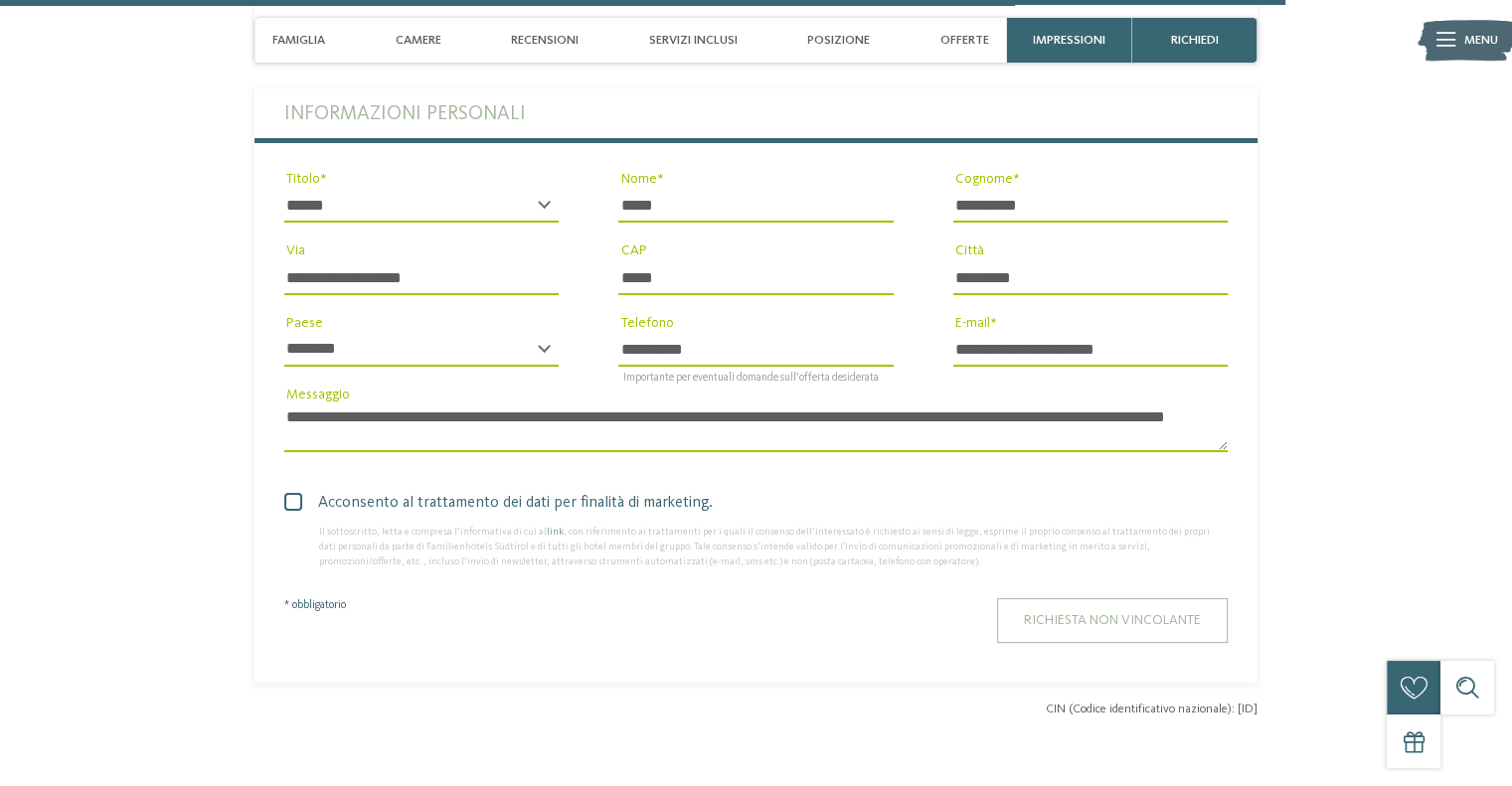 type on "**********" 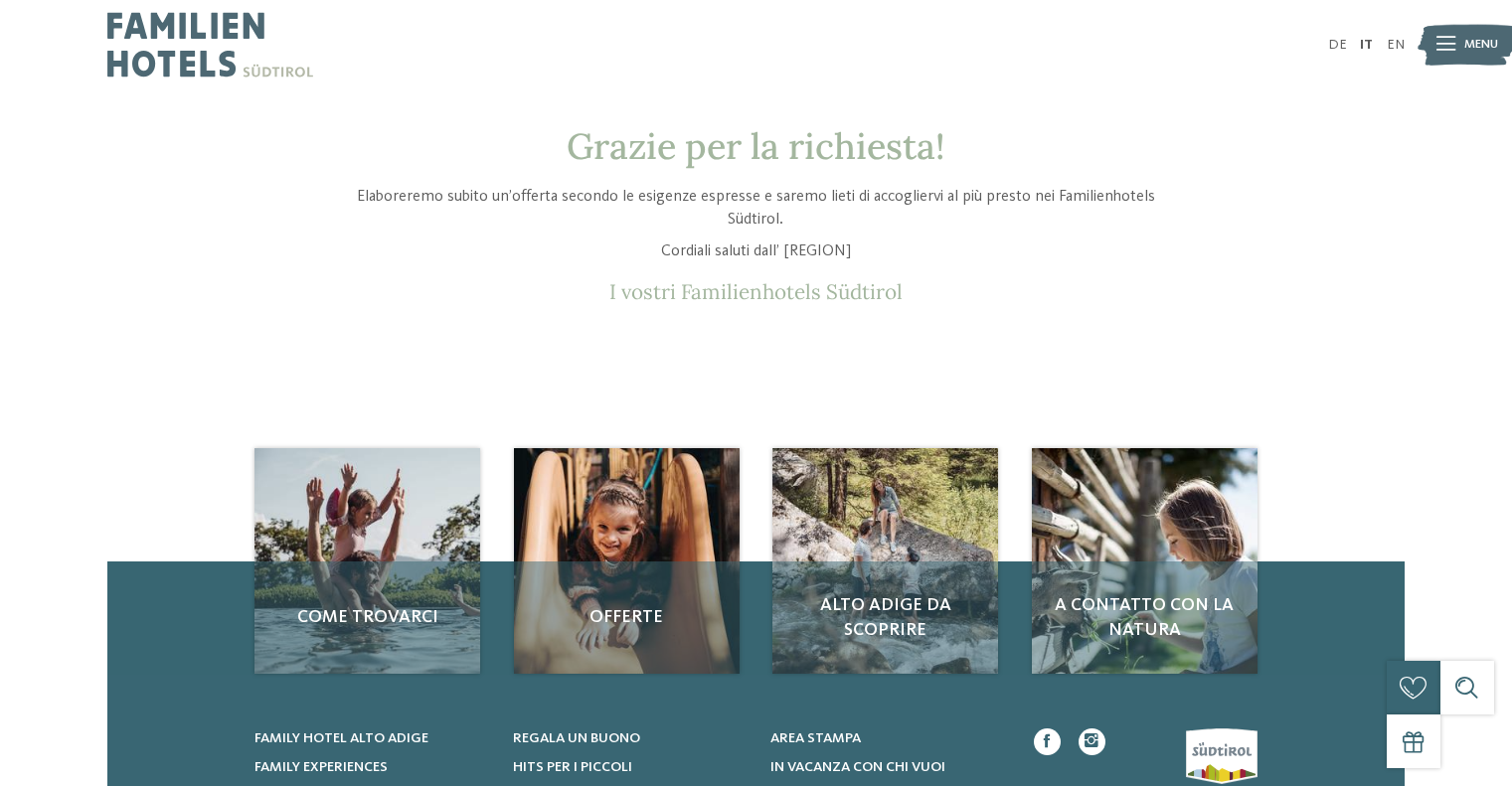 scroll, scrollTop: 0, scrollLeft: 0, axis: both 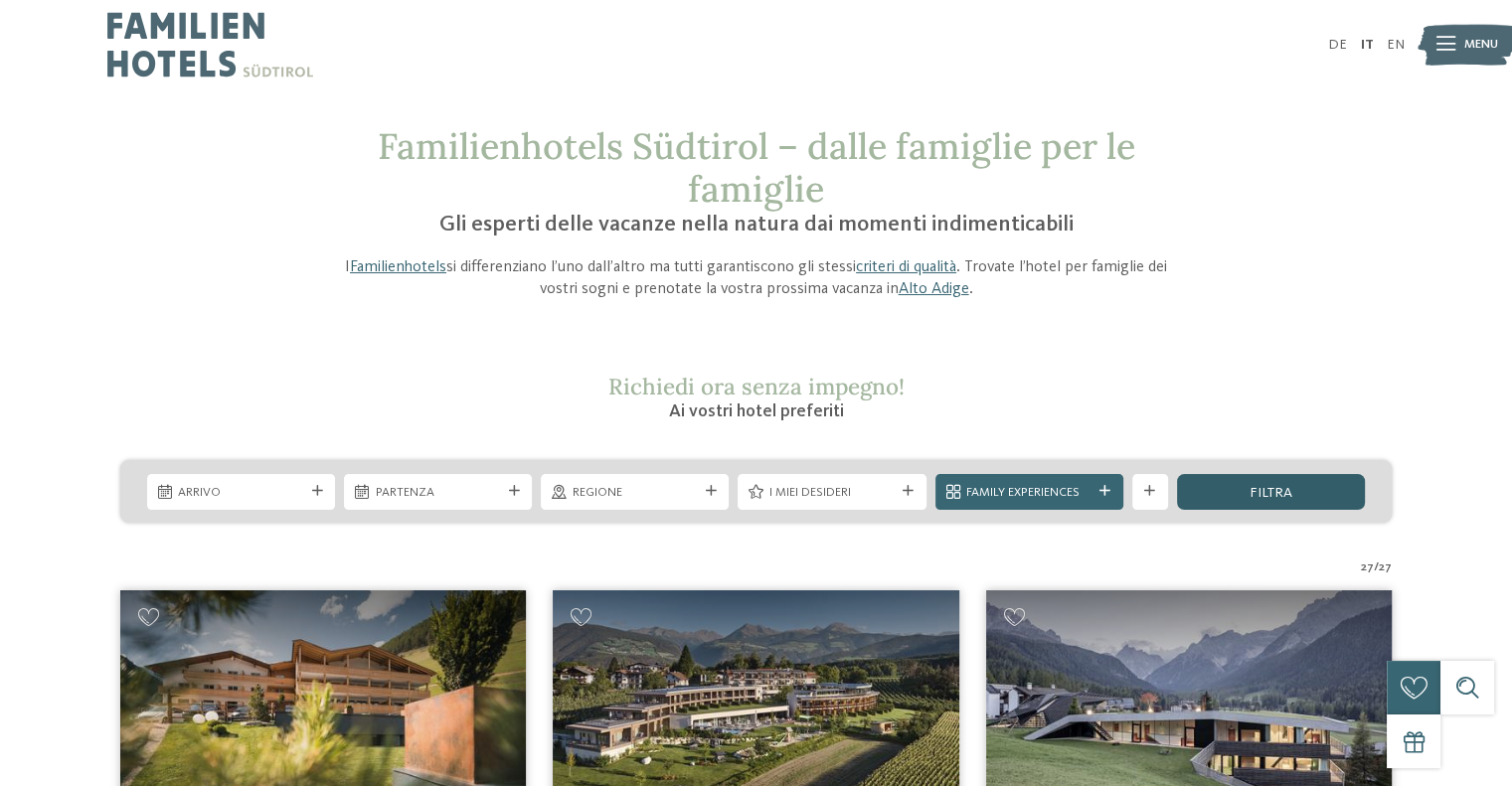 click on "filtra" at bounding box center (1270, 493) 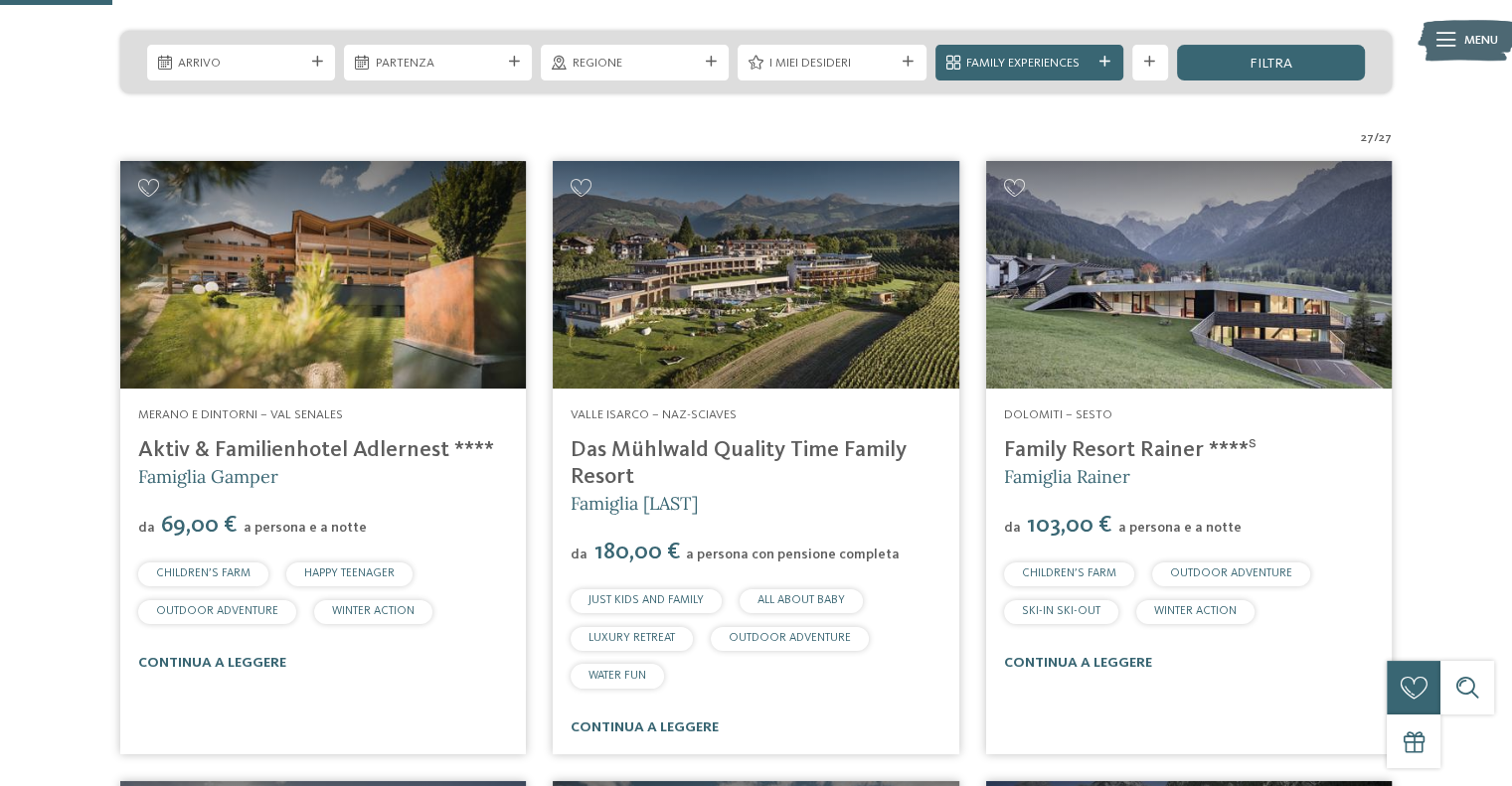 scroll, scrollTop: 467, scrollLeft: 0, axis: vertical 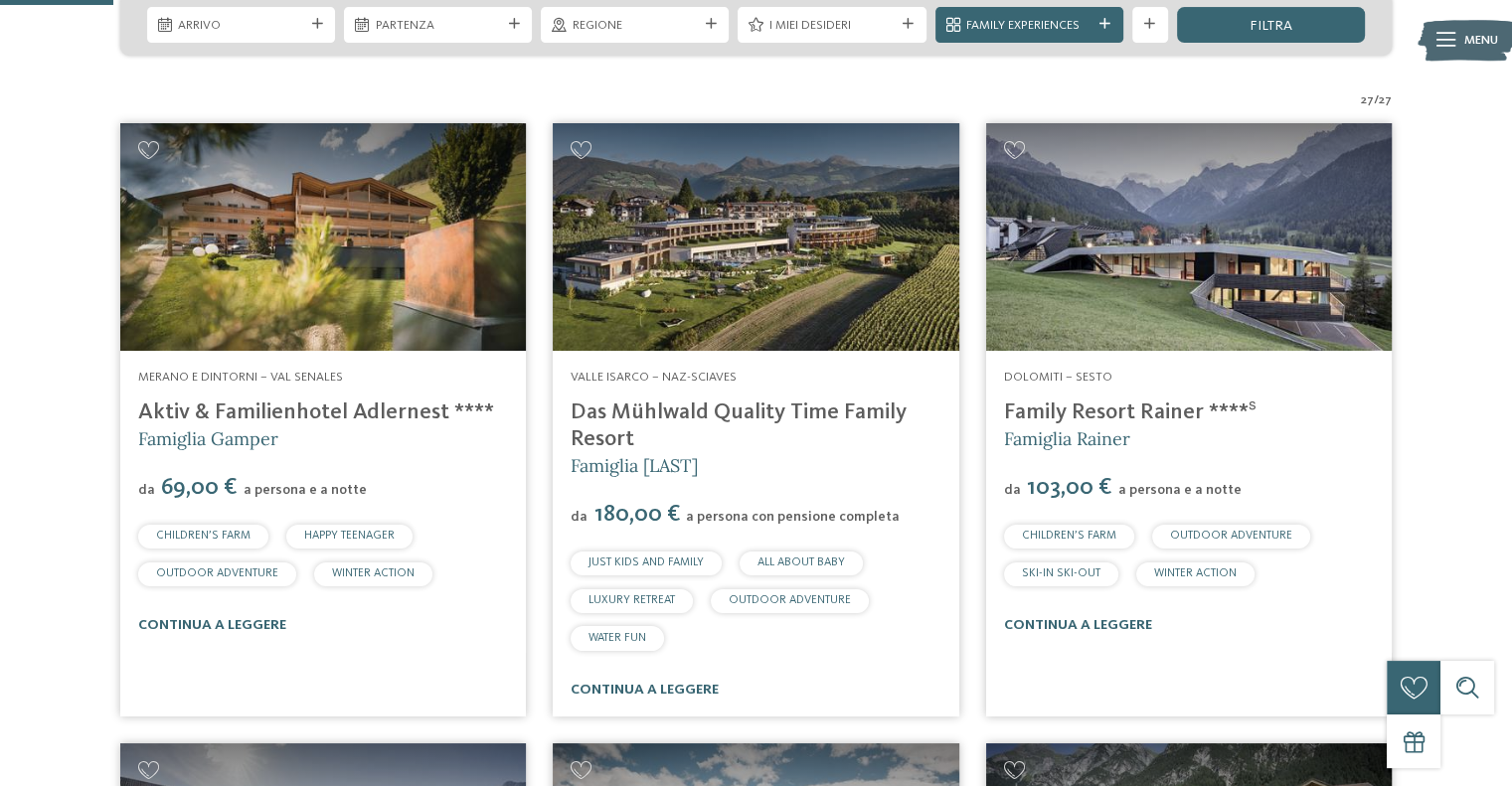 click on "I miei desideri" at bounding box center [832, 26] 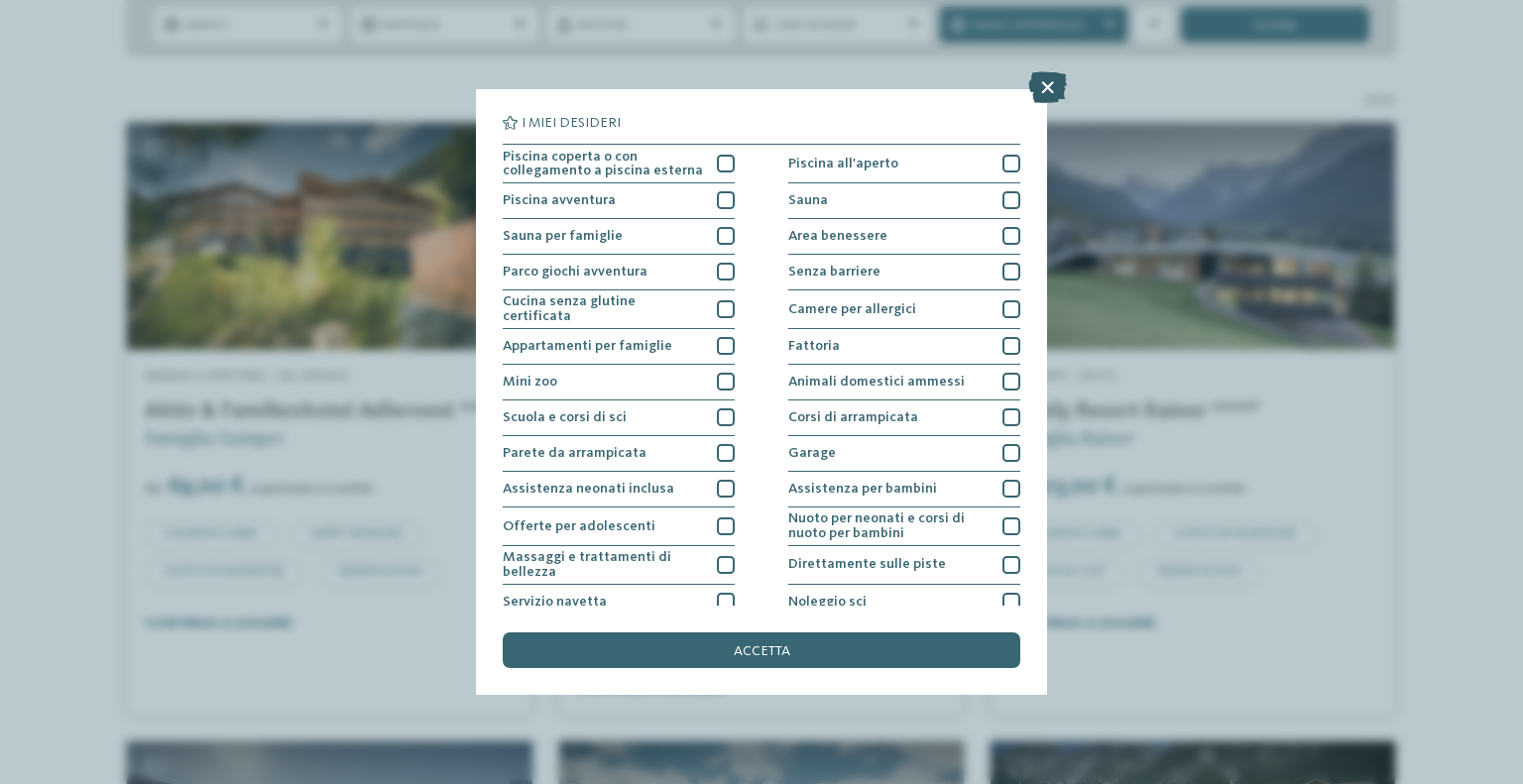 click at bounding box center [1047, 87] 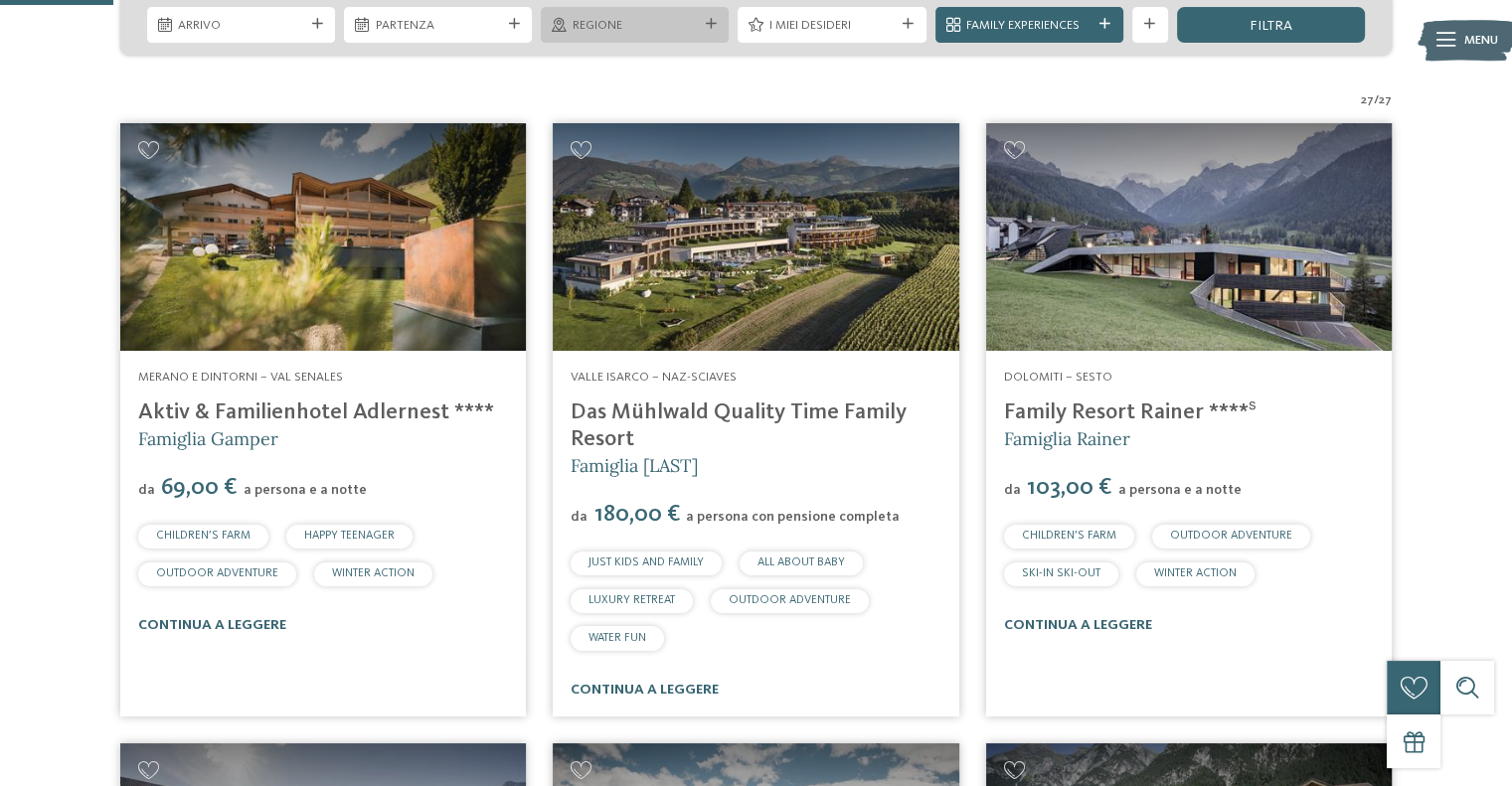 click on "Regione" at bounding box center (635, 26) 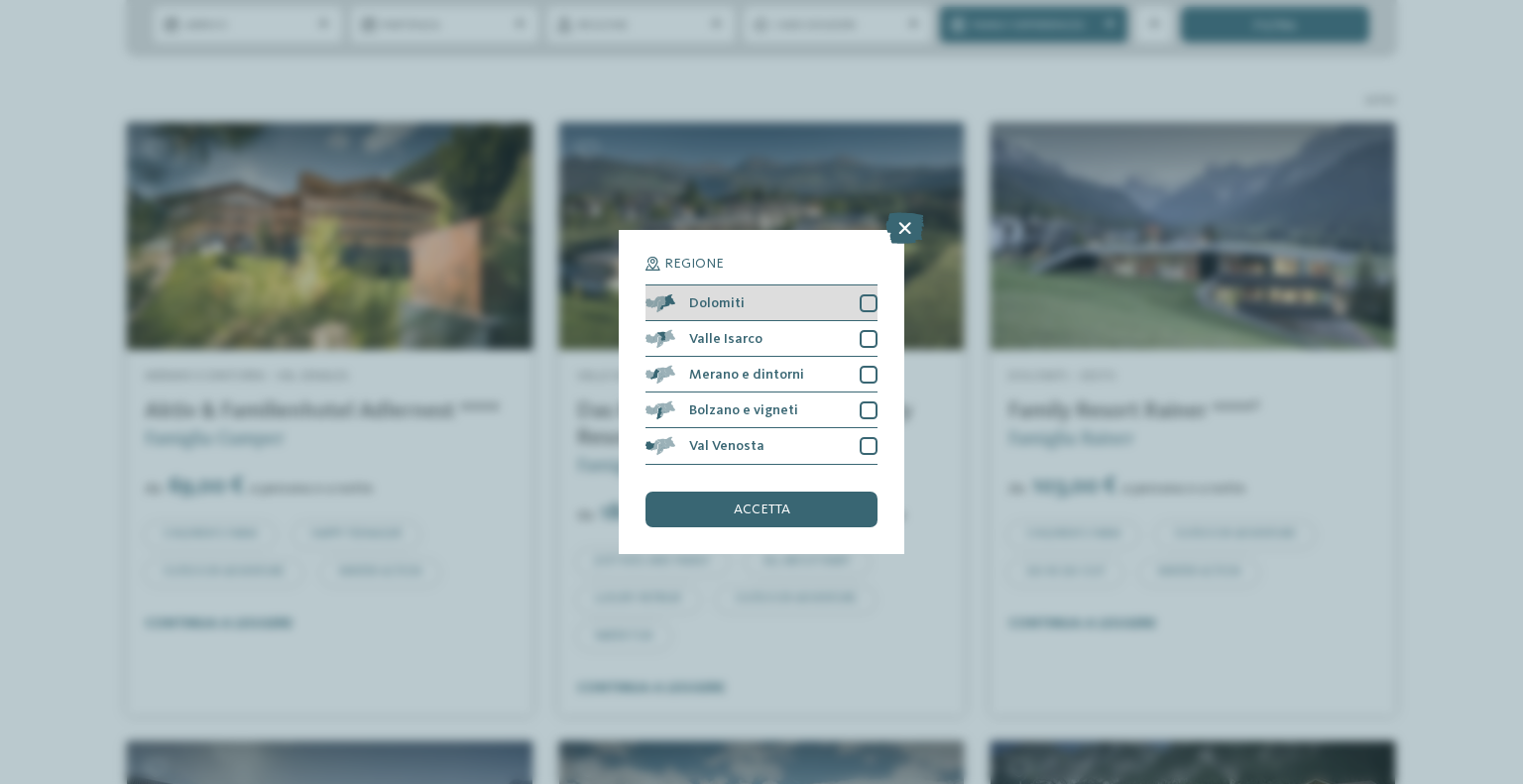 click on "Dolomiti" at bounding box center (717, 303) 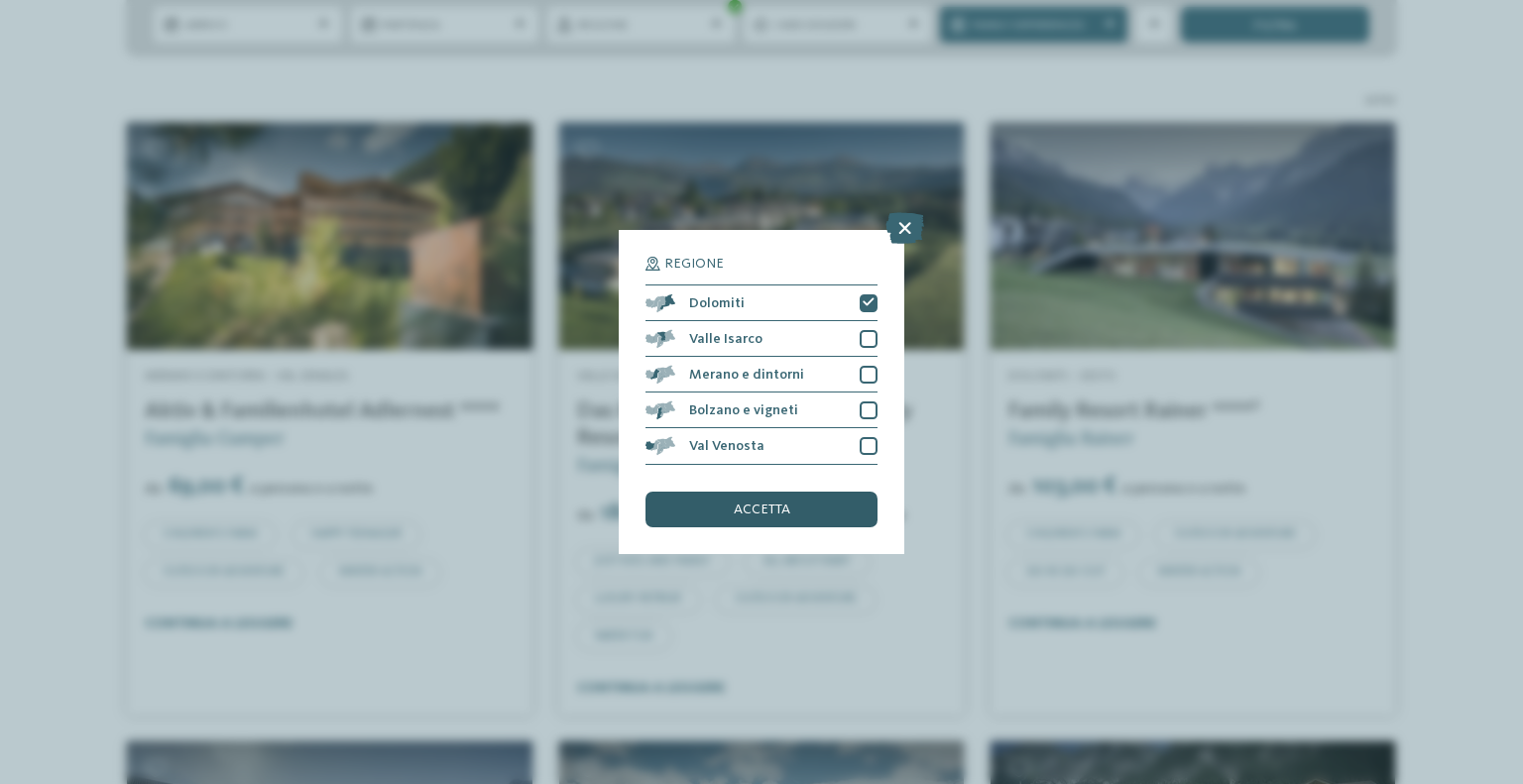 click on "accetta" at bounding box center [762, 509] 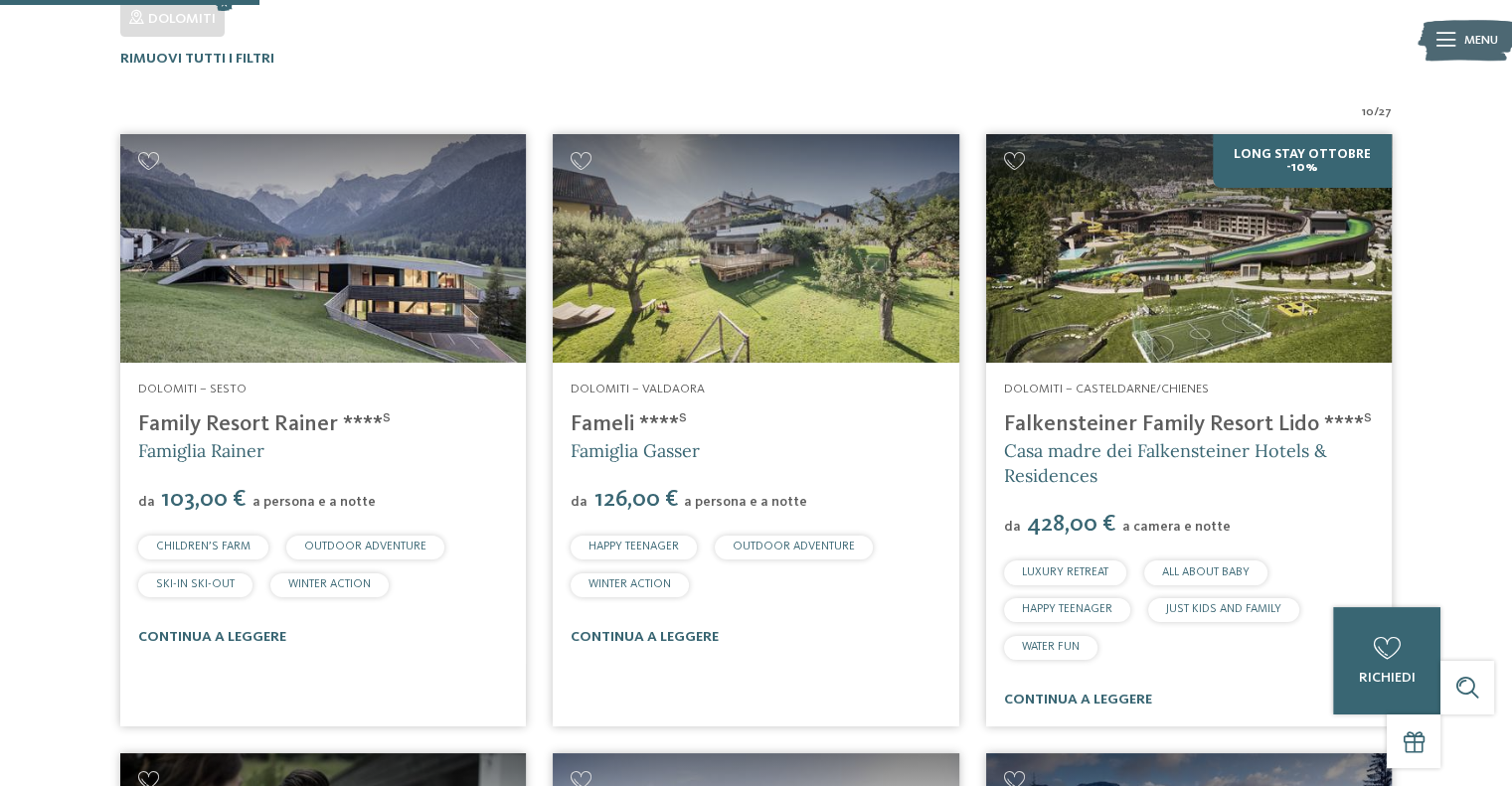 scroll, scrollTop: 575, scrollLeft: 0, axis: vertical 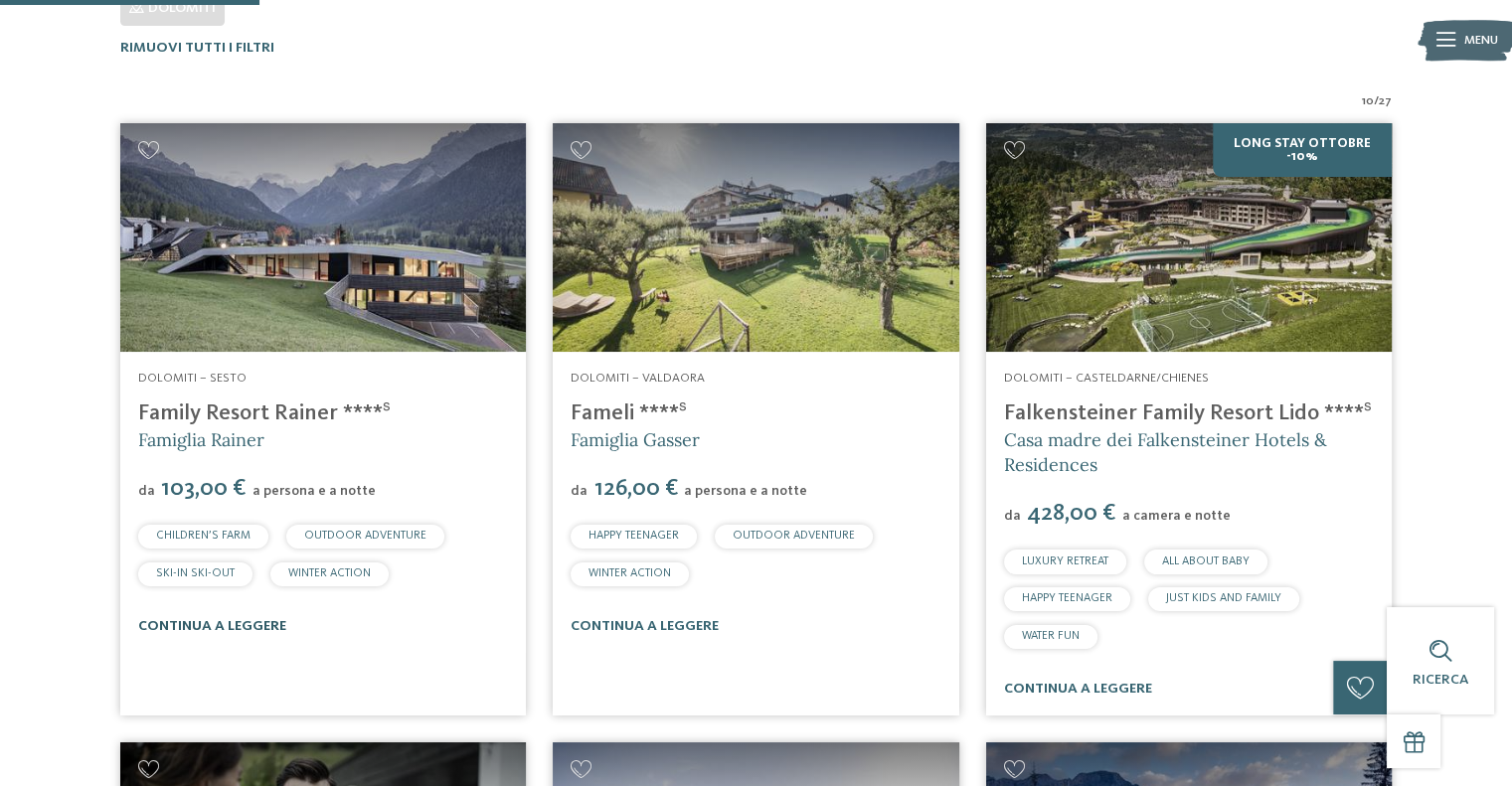 click on "continua a leggere" at bounding box center [212, 626] 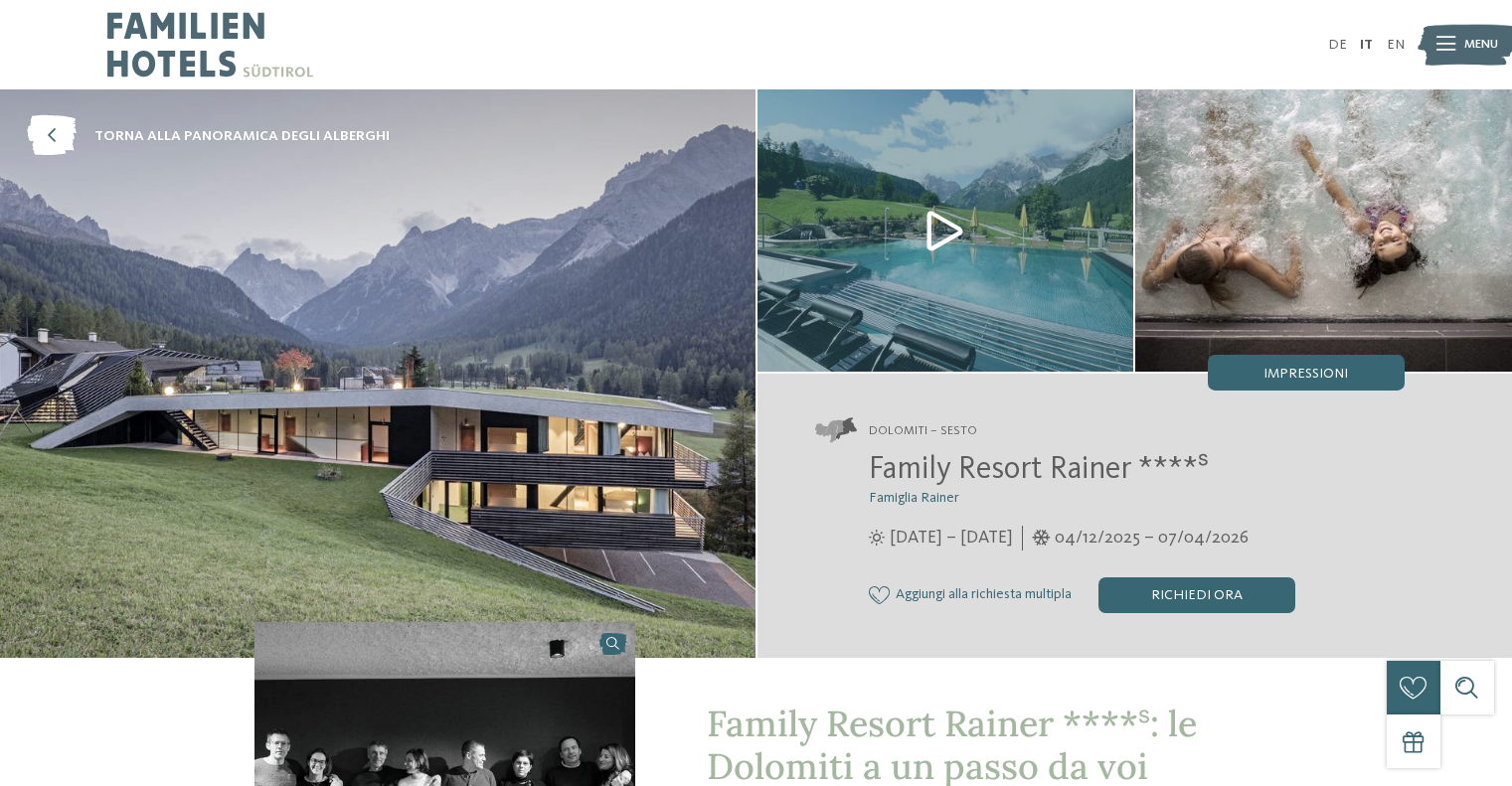 scroll, scrollTop: 0, scrollLeft: 0, axis: both 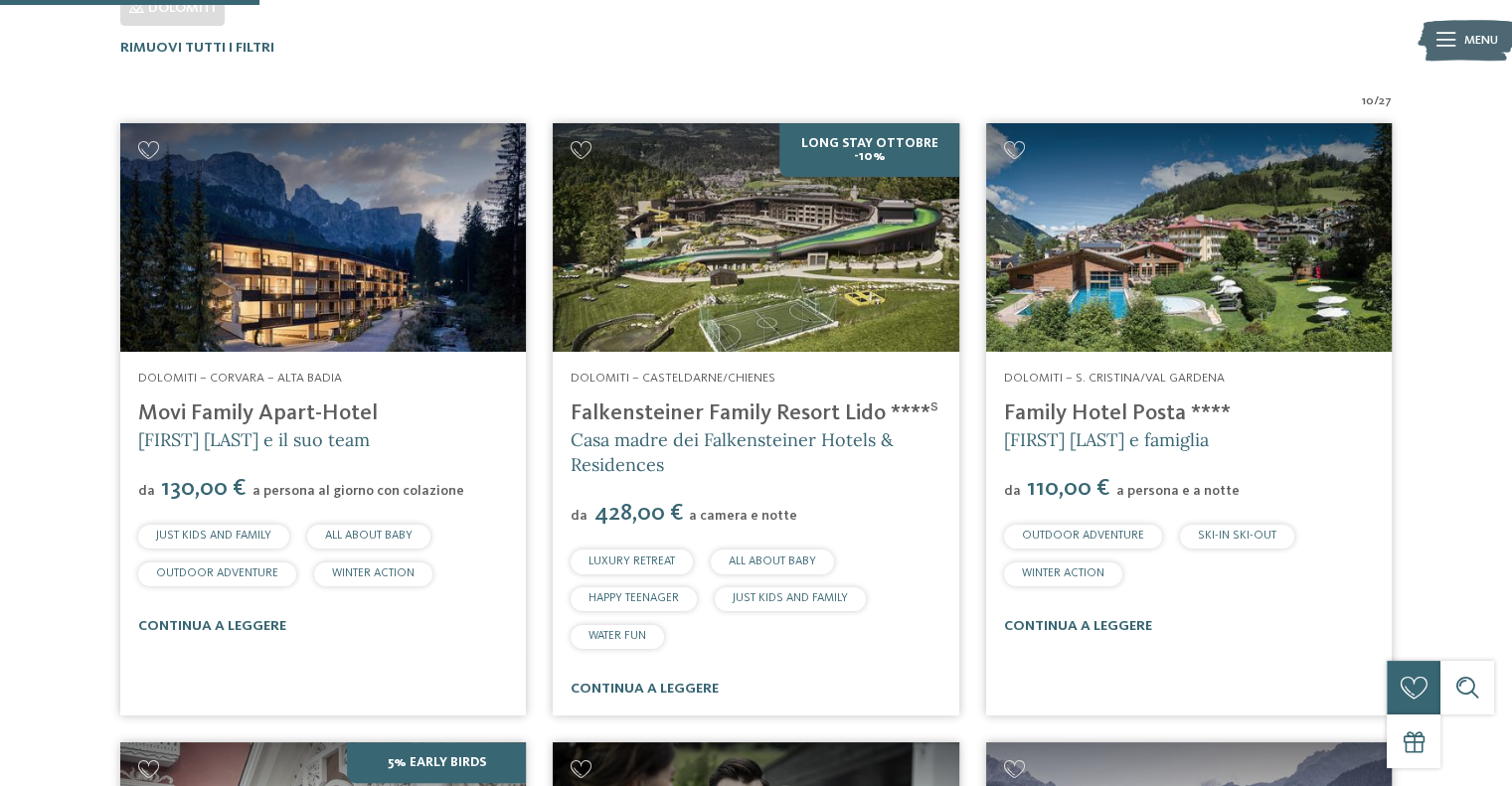 drag, startPoint x: 347, startPoint y: 413, endPoint x: 145, endPoint y: 411, distance: 202.0099 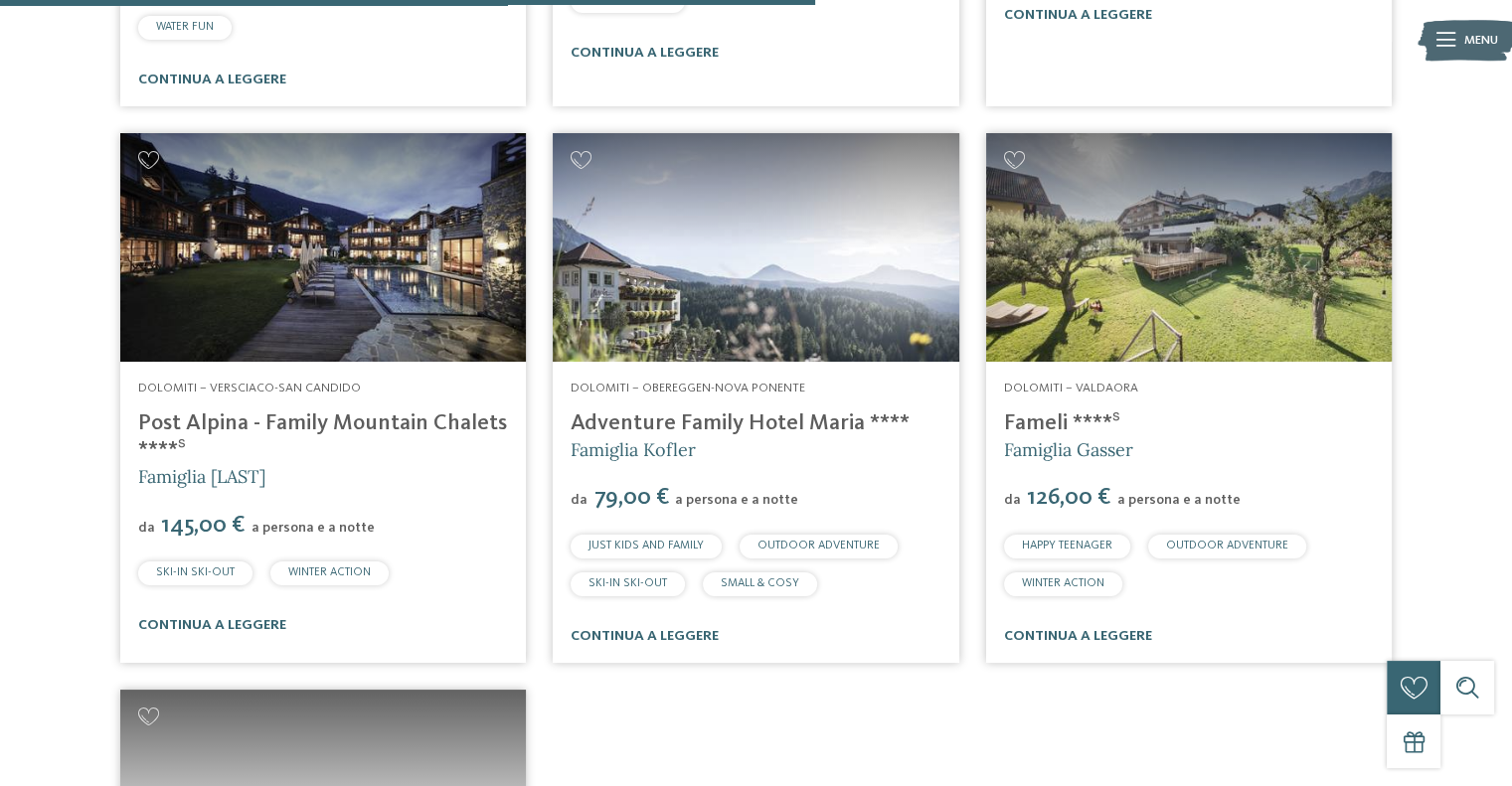 scroll, scrollTop: 1808, scrollLeft: 0, axis: vertical 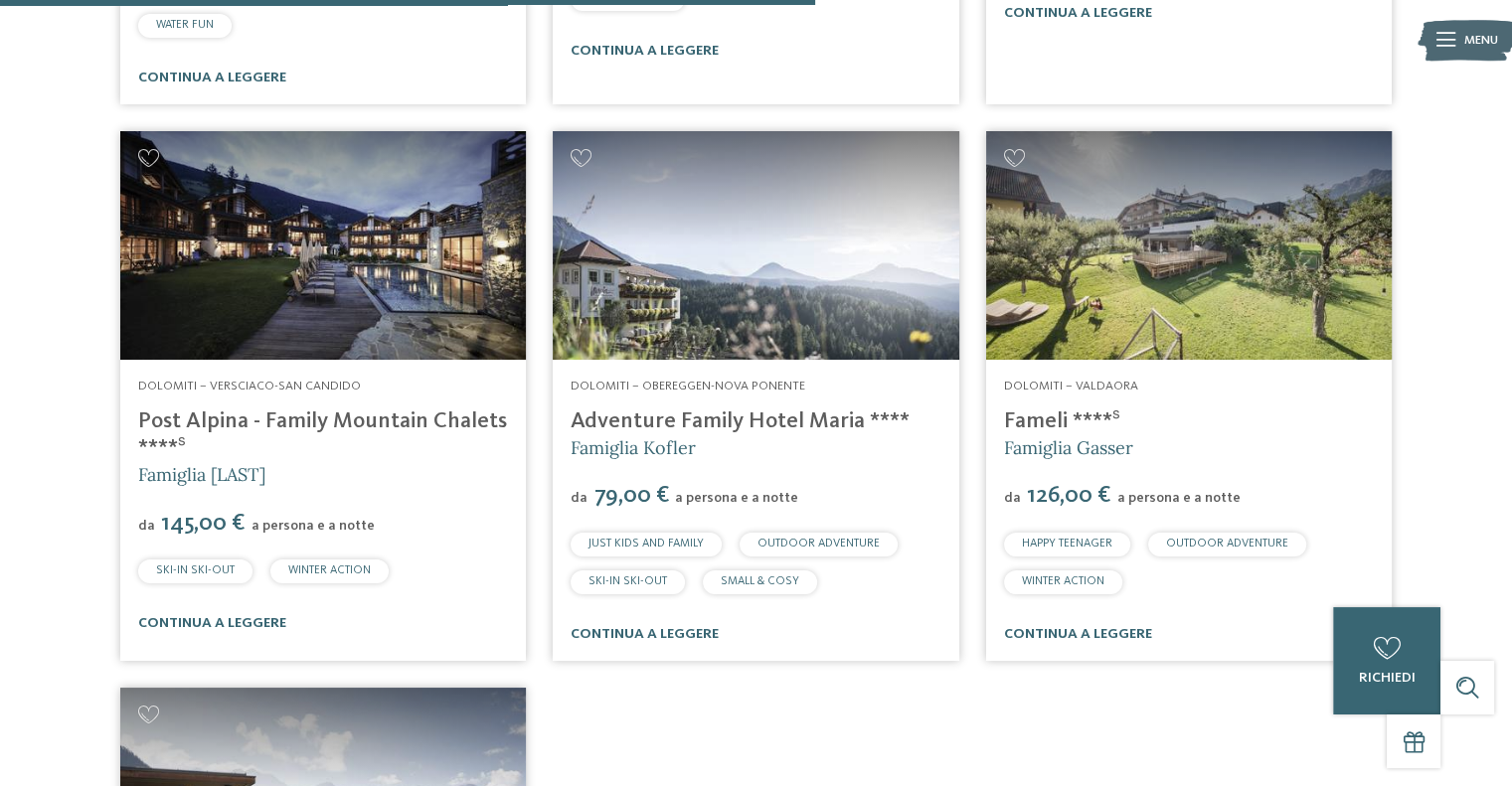 drag, startPoint x: 501, startPoint y: 416, endPoint x: 139, endPoint y: 412, distance: 362.0221 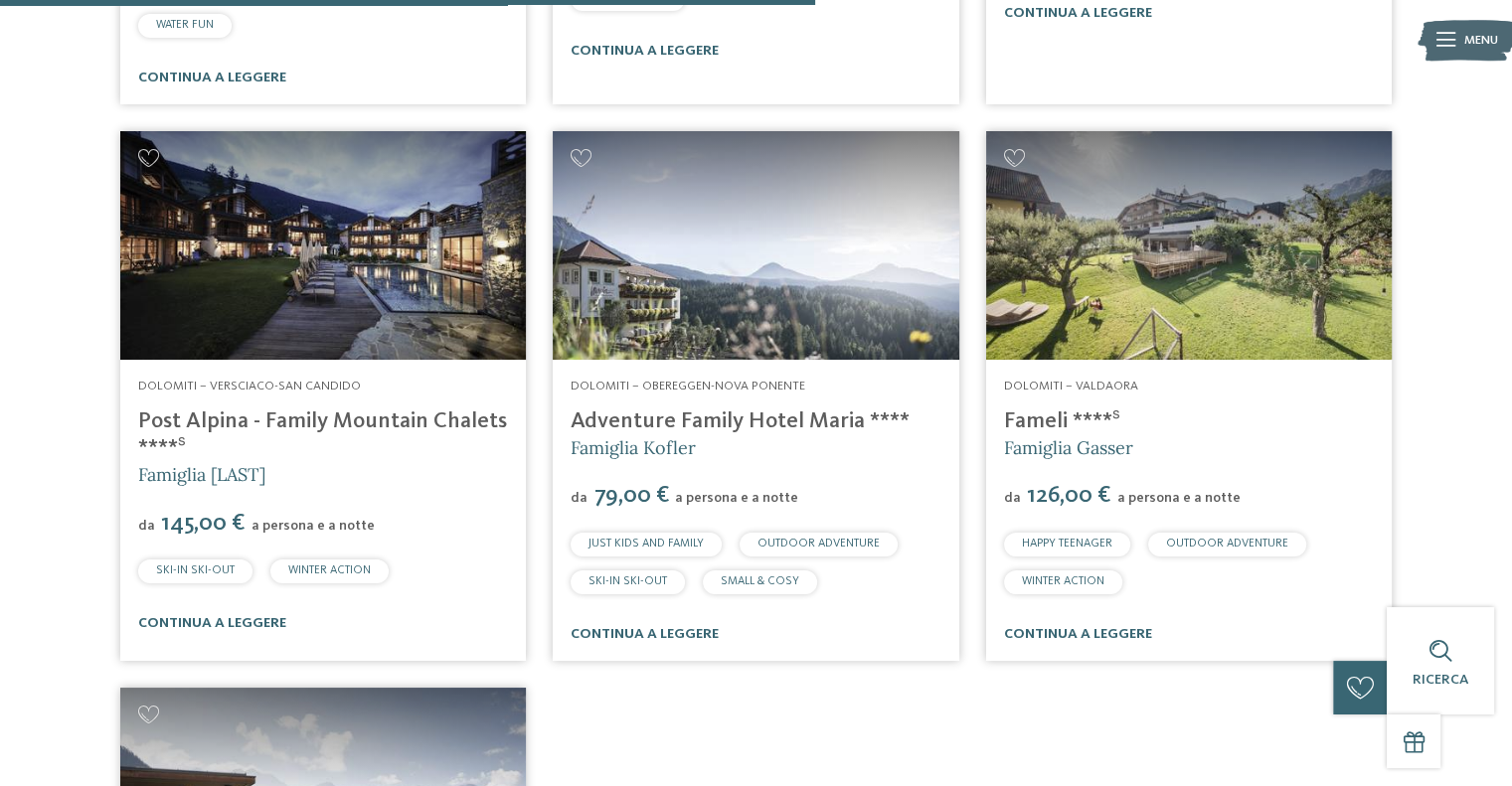 click on "10
/
27
Dolomiti – [CITY], [STATE]
Movi Family Apart-Hotel
[FIRST] [LAST] e il suo team
da
da" at bounding box center [756, 64] 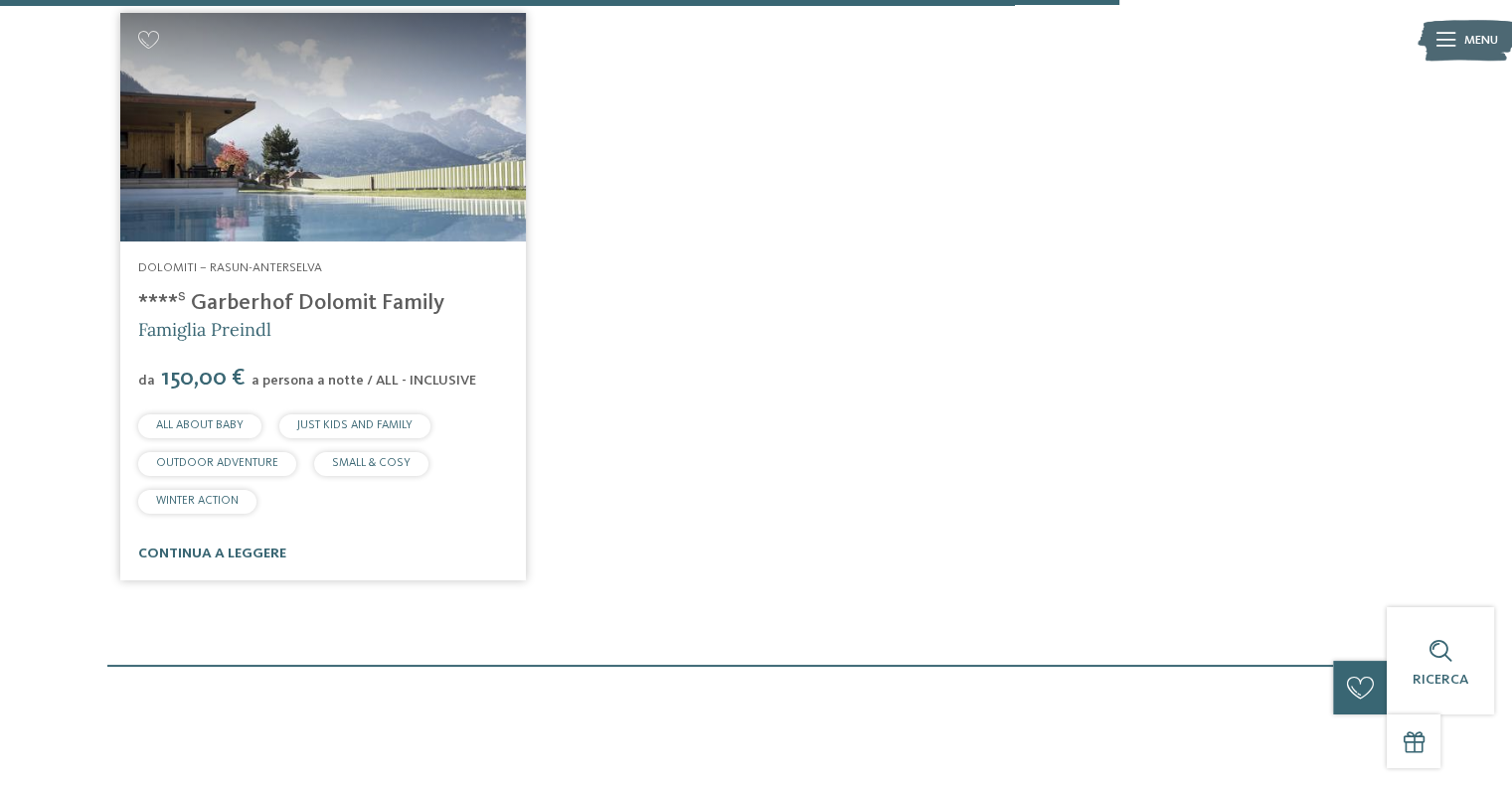 scroll, scrollTop: 2483, scrollLeft: 0, axis: vertical 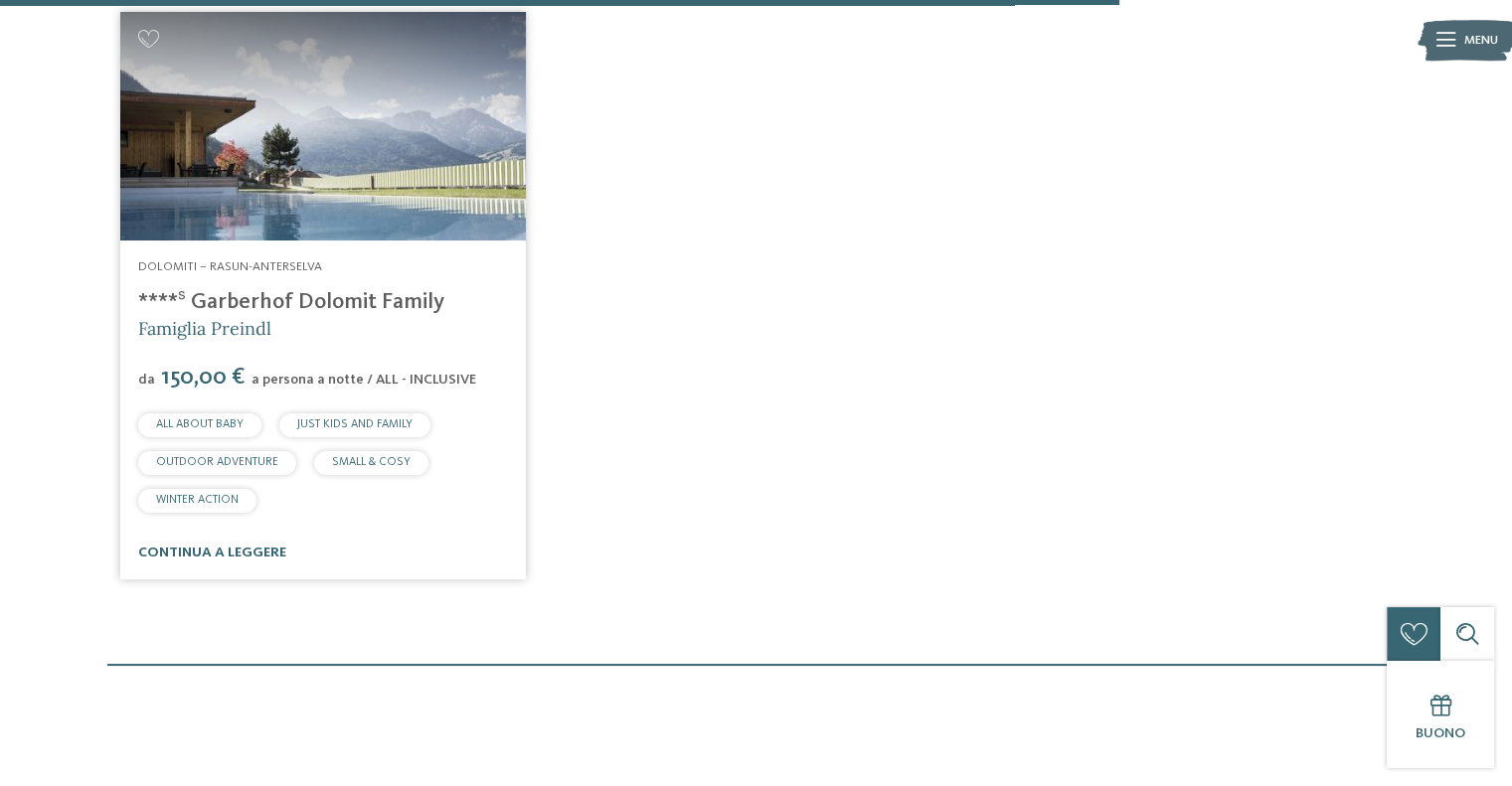 drag, startPoint x: 467, startPoint y: 297, endPoint x: 193, endPoint y: 305, distance: 274.1168 